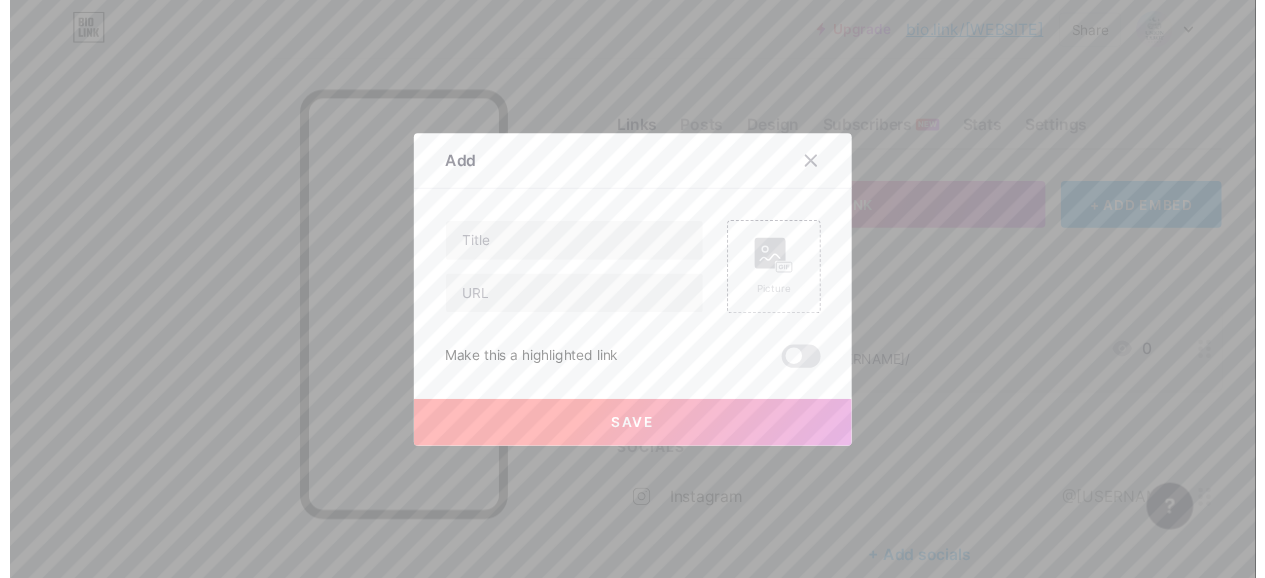 scroll, scrollTop: 0, scrollLeft: 0, axis: both 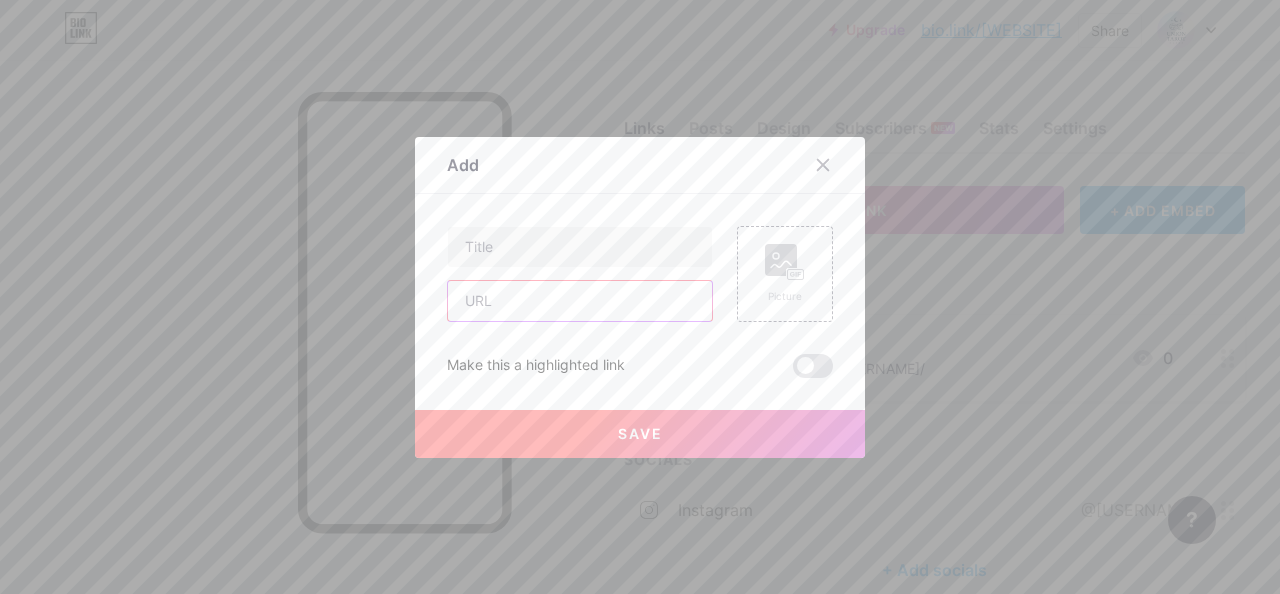 click at bounding box center [580, 301] 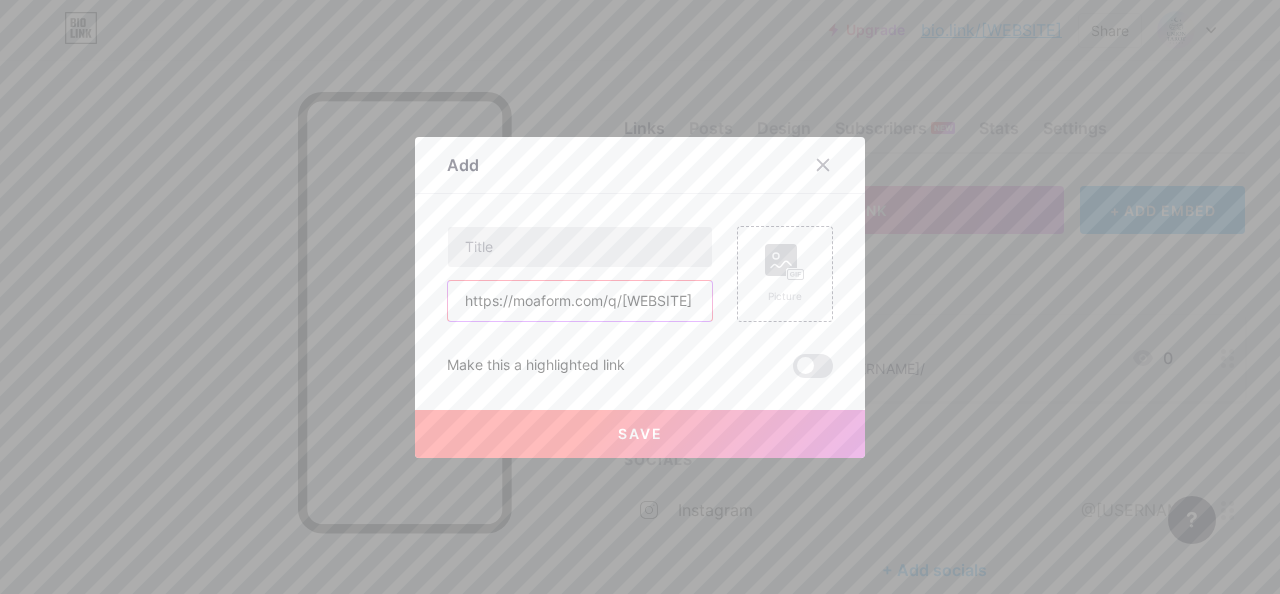 type on "https://moaform.com/q/[WEBSITE]" 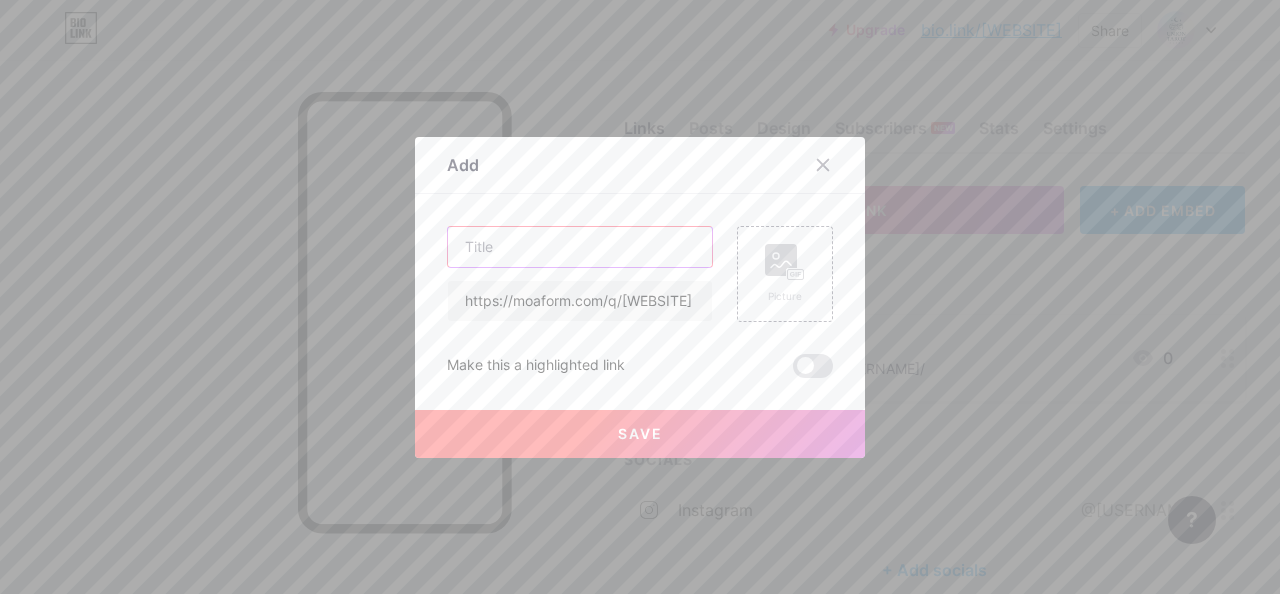 click at bounding box center (580, 247) 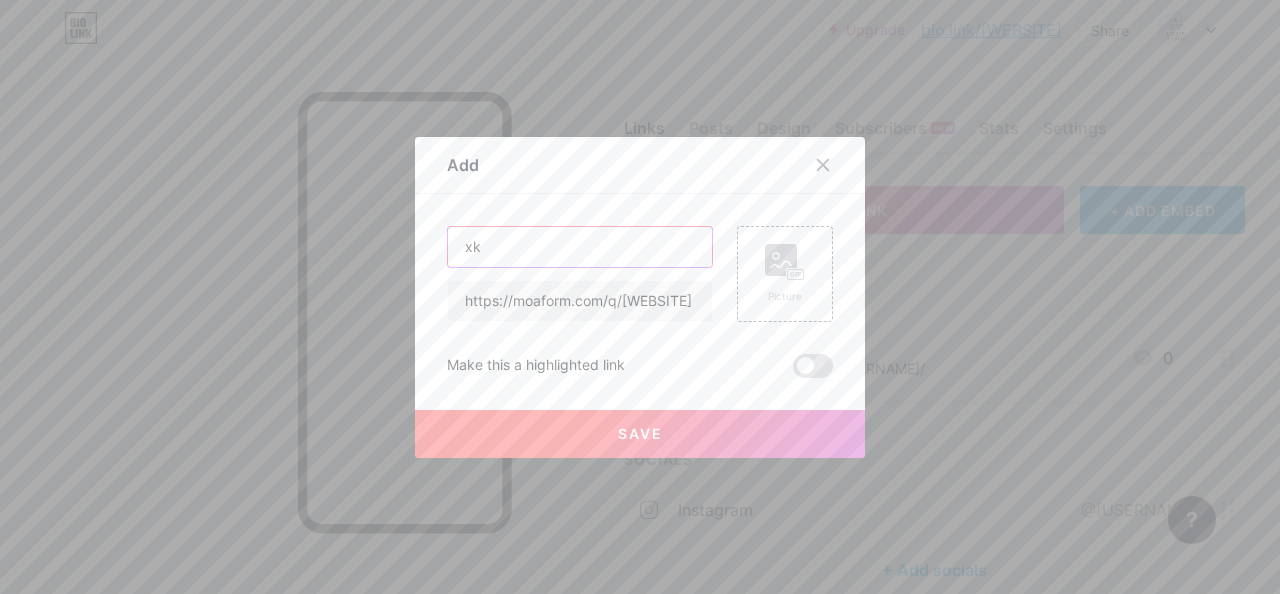 type on "x" 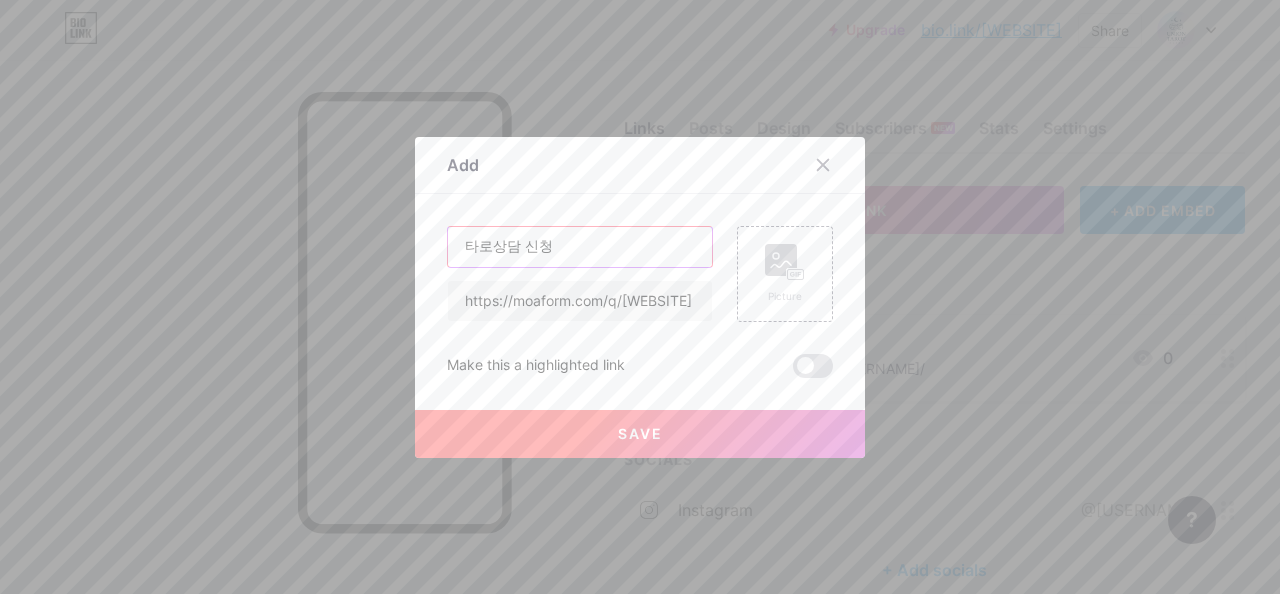 type on "타로상담 신청" 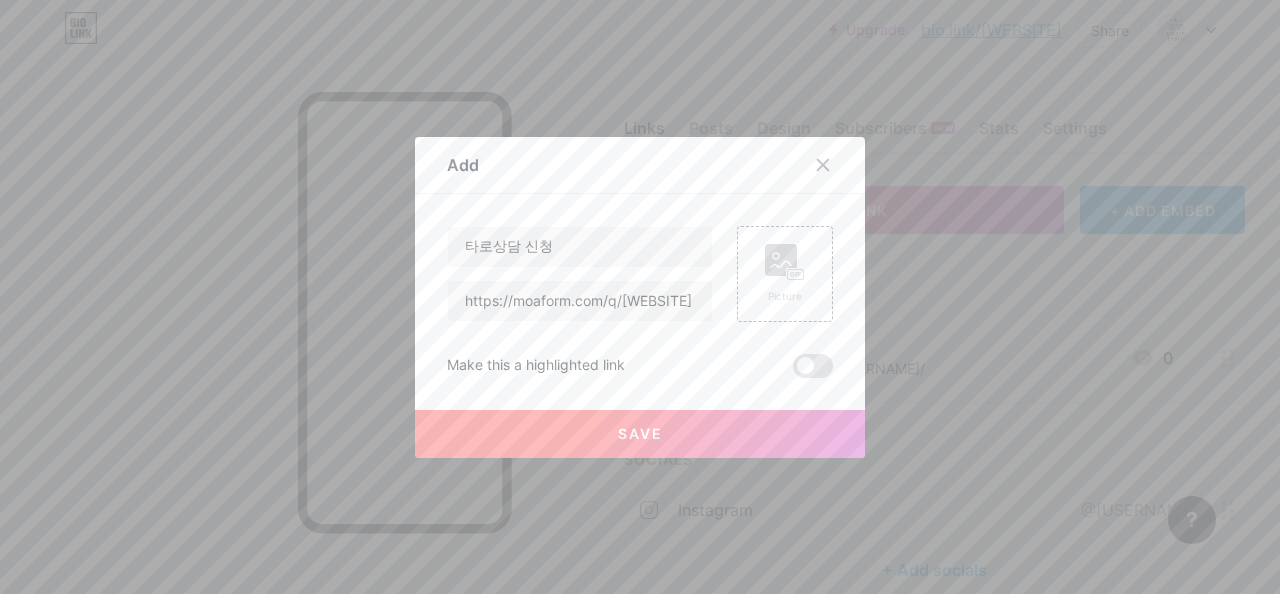 click on "Save" at bounding box center (640, 434) 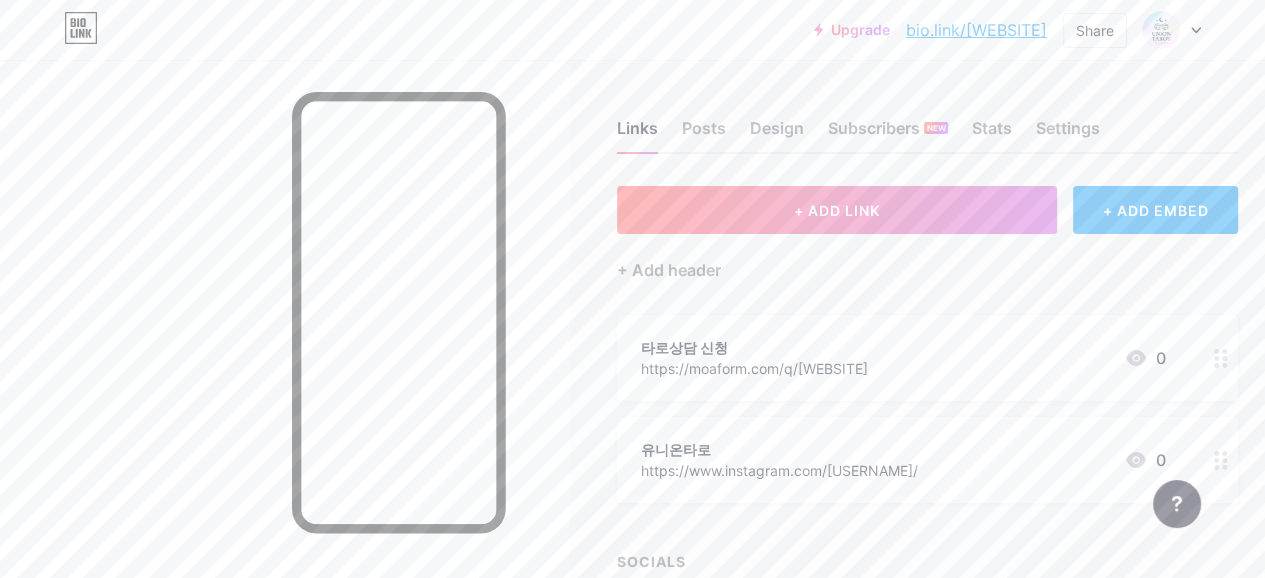 drag, startPoint x: 824, startPoint y: 353, endPoint x: 827, endPoint y: 483, distance: 130.0346 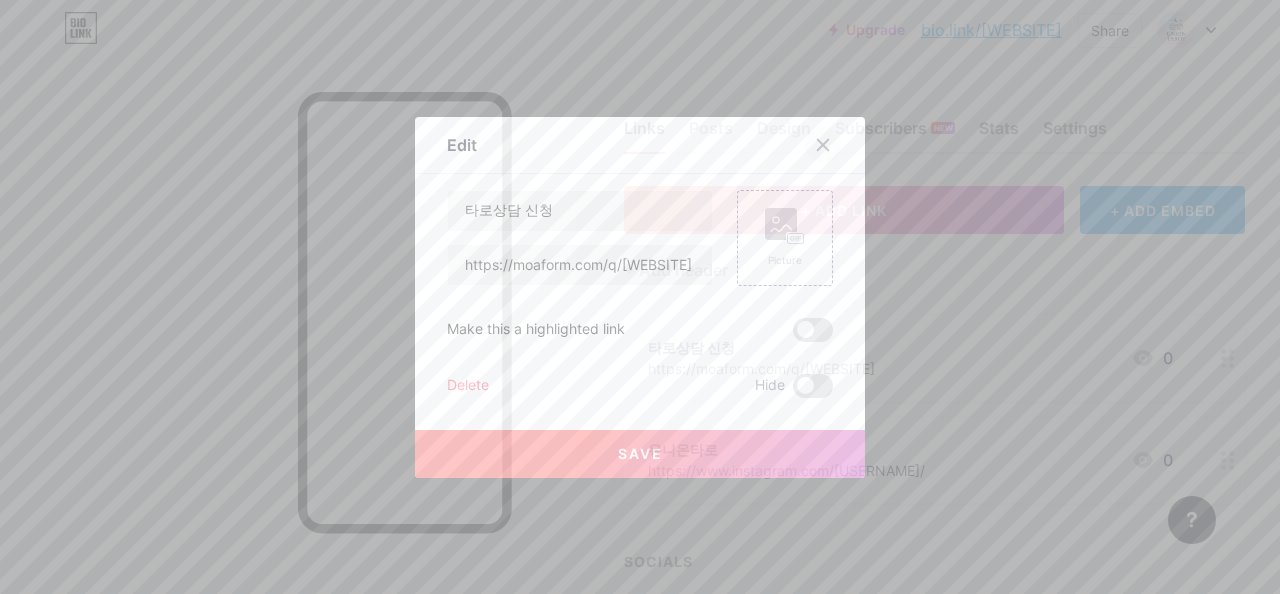 click at bounding box center [823, 145] 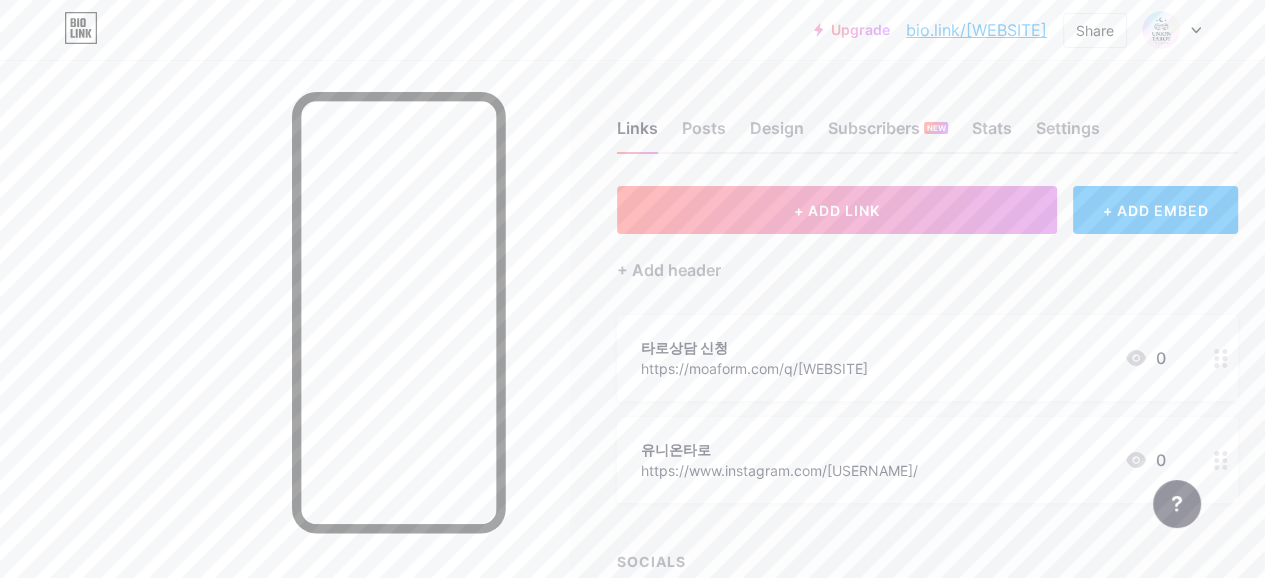type 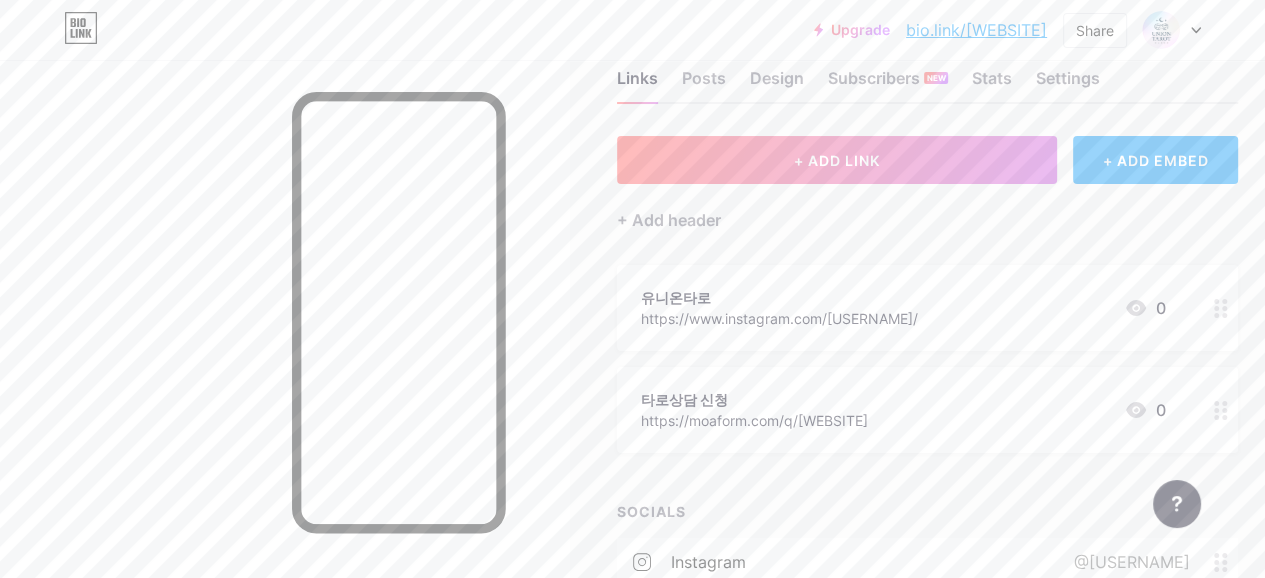 scroll, scrollTop: 16, scrollLeft: 0, axis: vertical 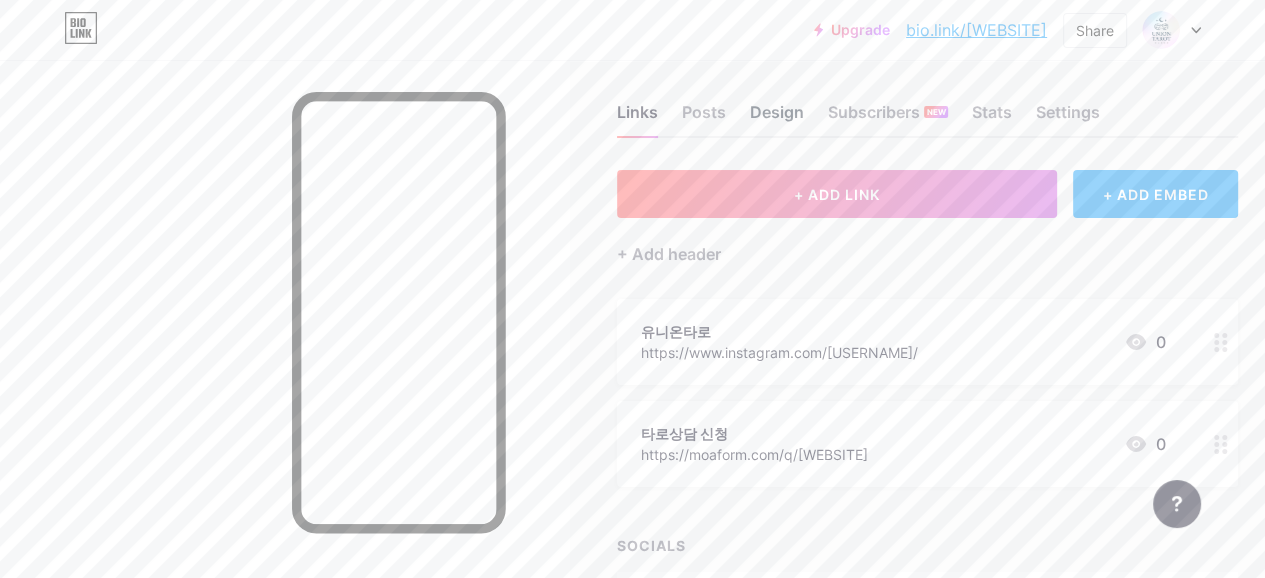 click on "Design" at bounding box center (777, 118) 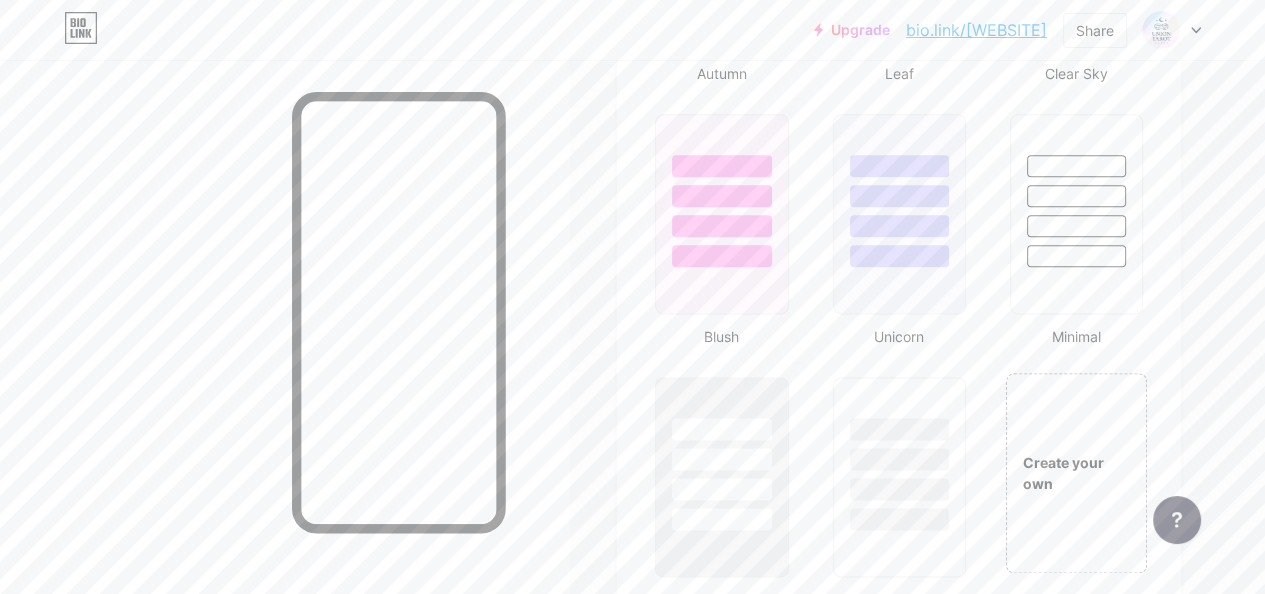 scroll, scrollTop: 2096, scrollLeft: 0, axis: vertical 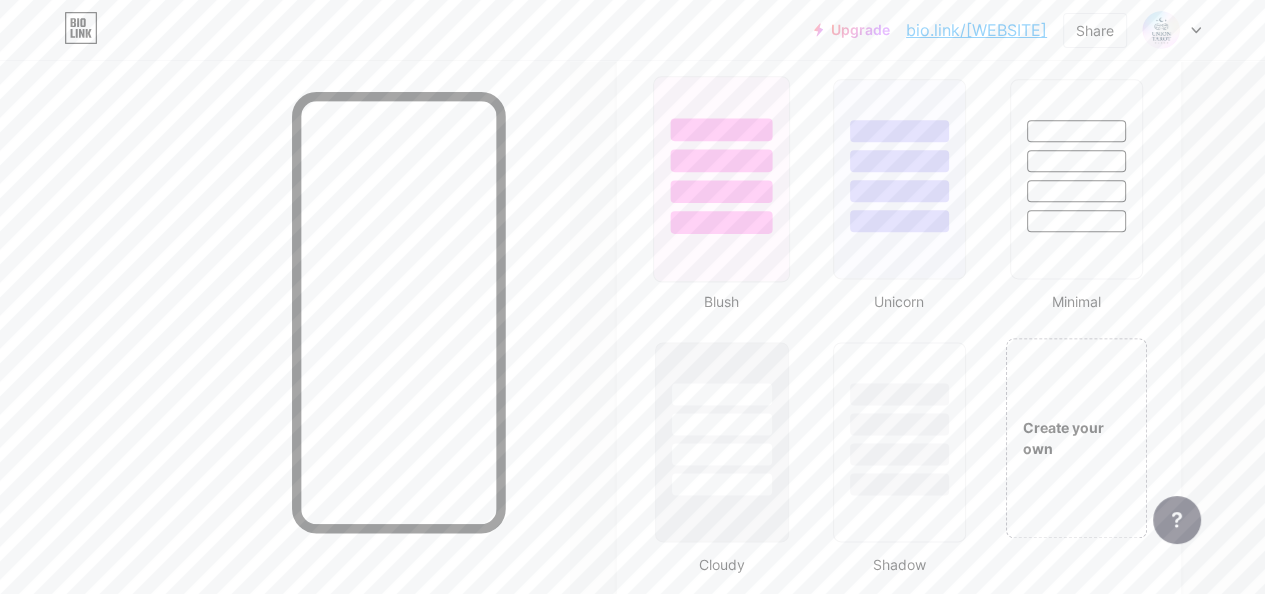click at bounding box center (721, 155) 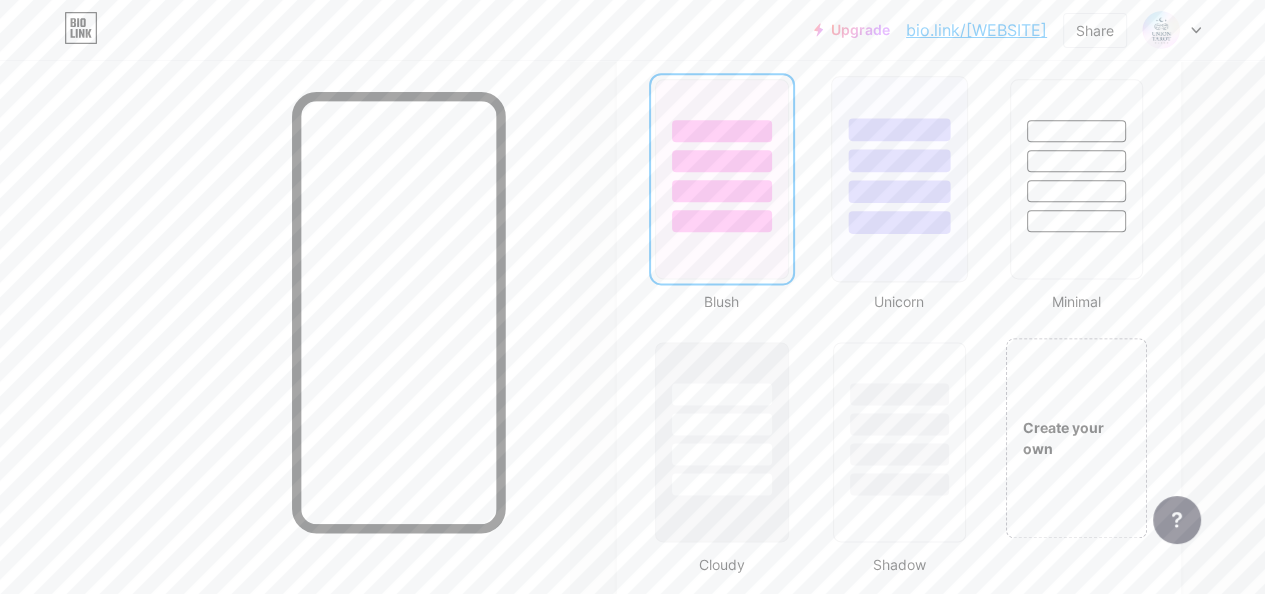 click at bounding box center [899, 222] 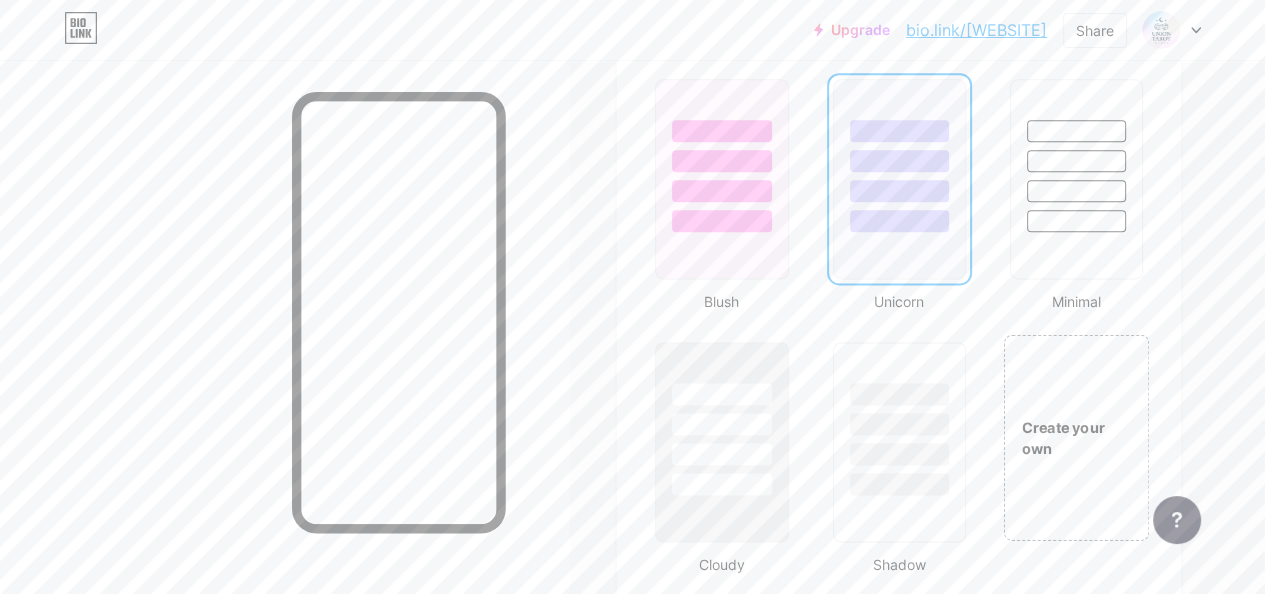 click on "Create your own" at bounding box center (1076, 437) 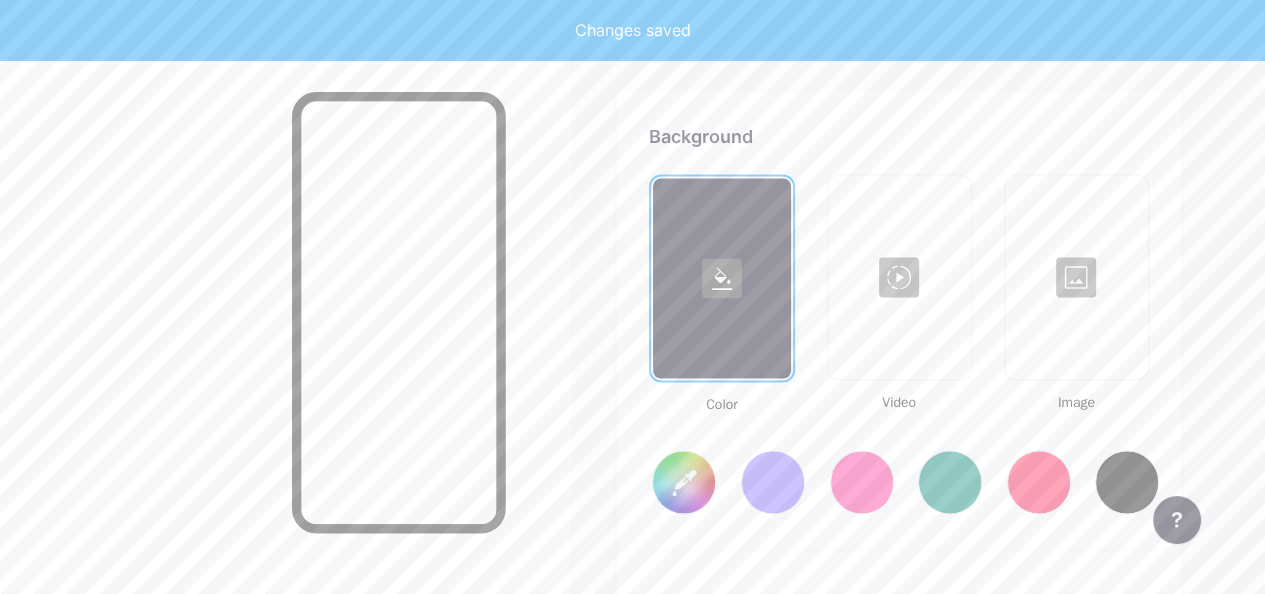 scroll, scrollTop: 2648, scrollLeft: 0, axis: vertical 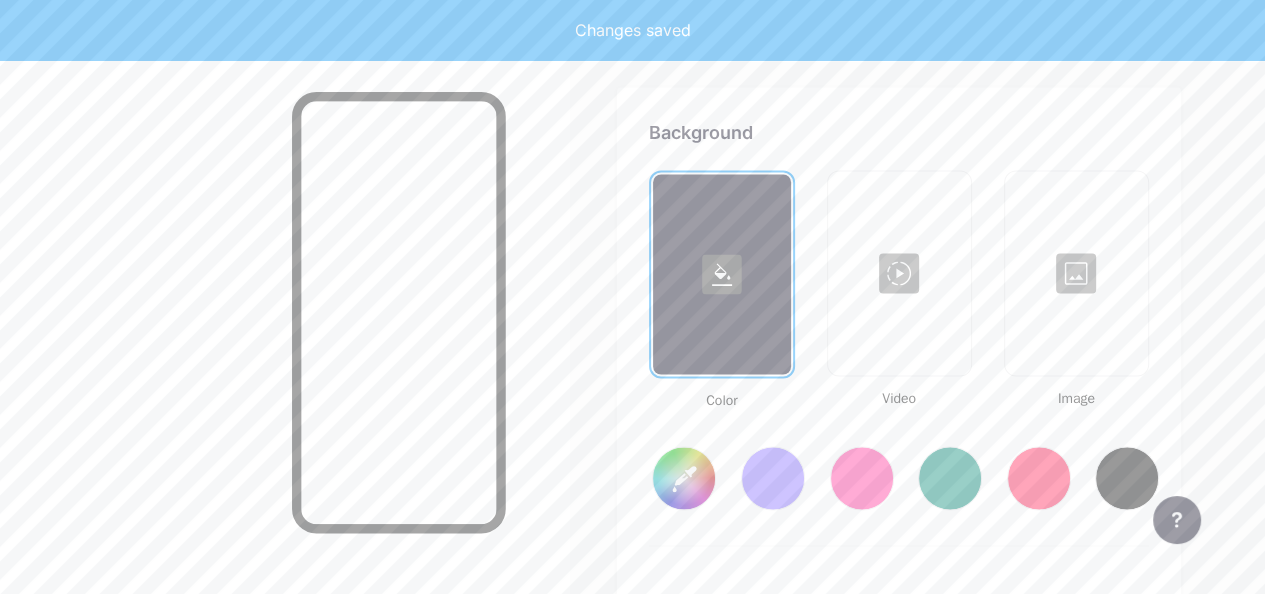 type on "#ffffff" 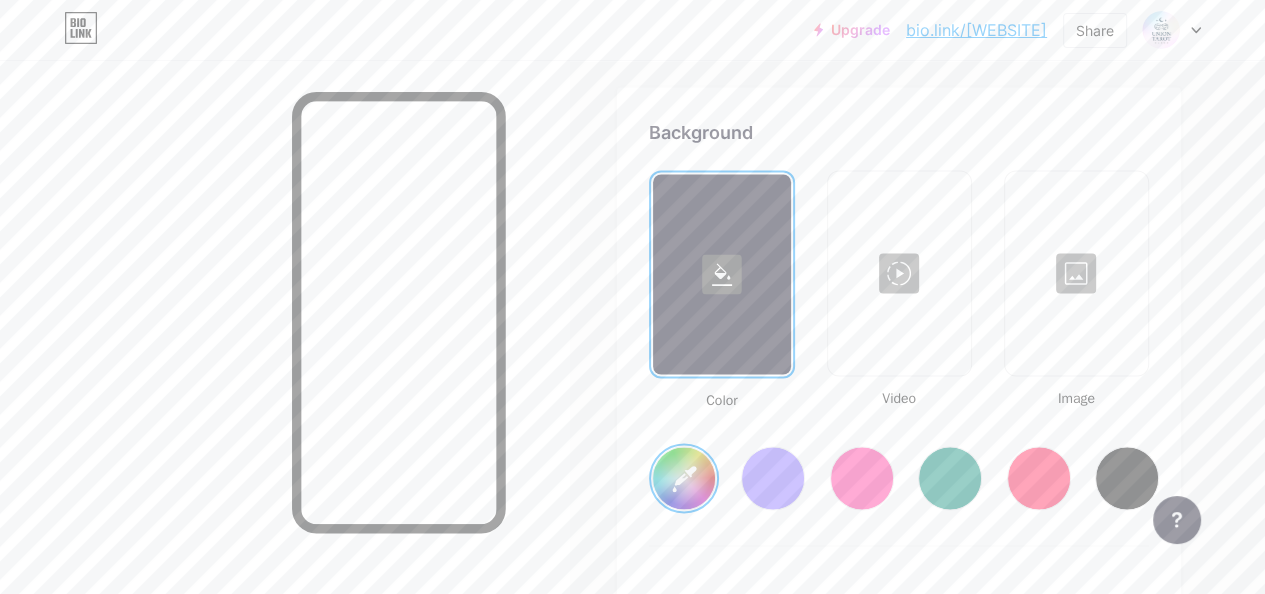 click on "#ffffff" at bounding box center [684, 478] 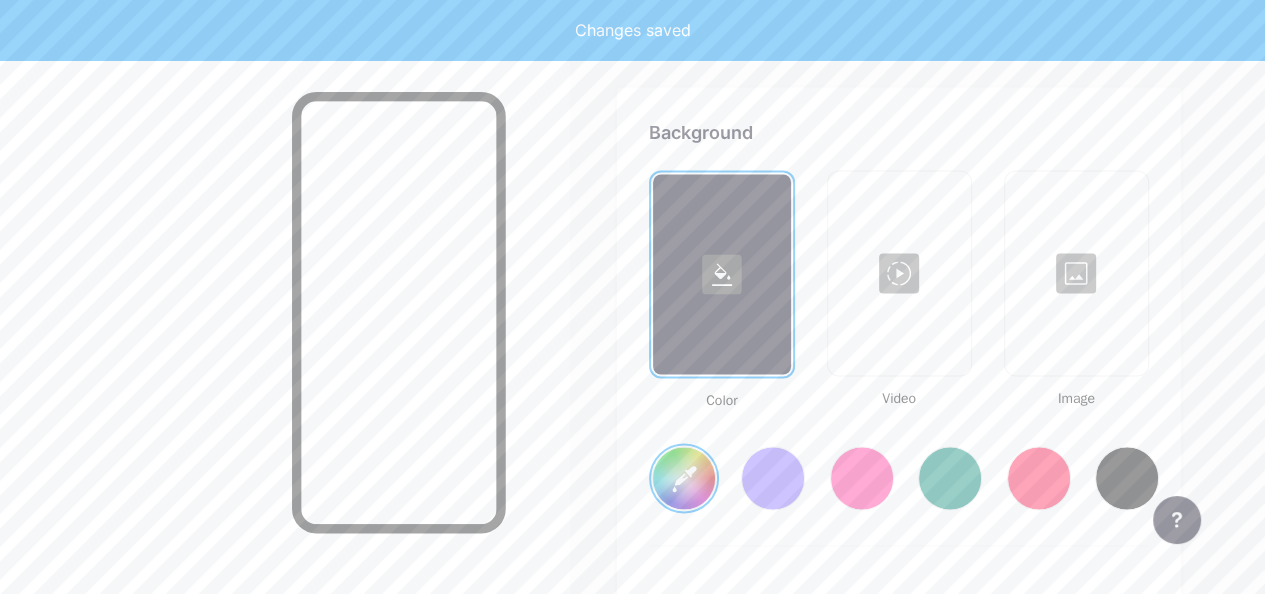 click on "Background" at bounding box center (899, 132) 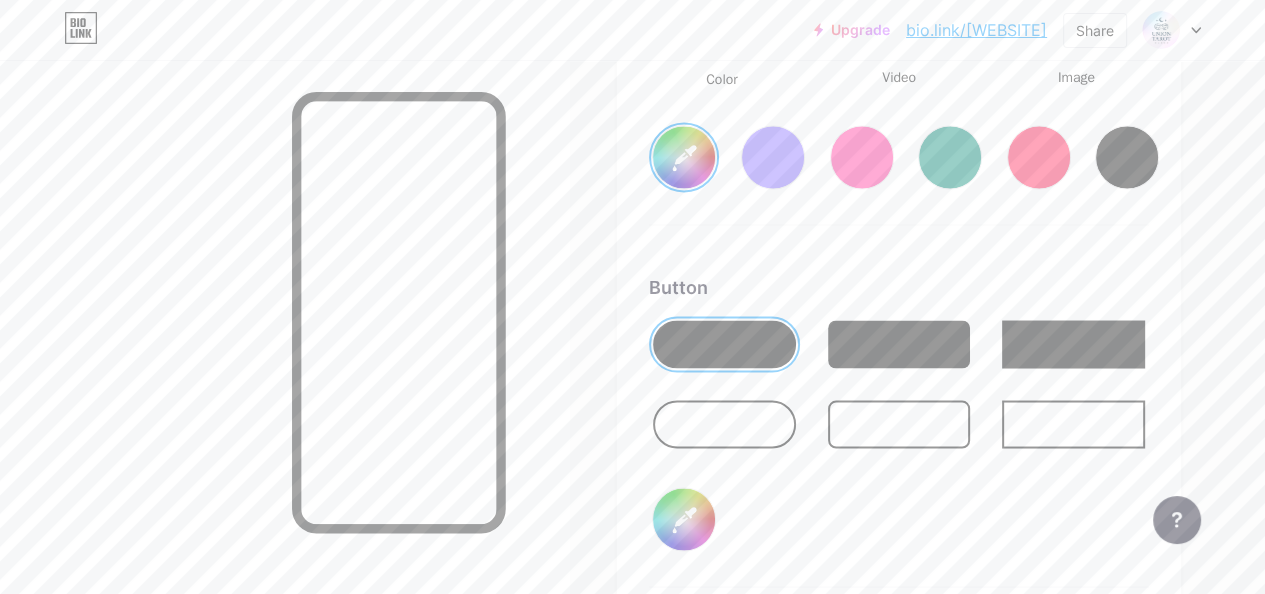 scroll, scrollTop: 3048, scrollLeft: 0, axis: vertical 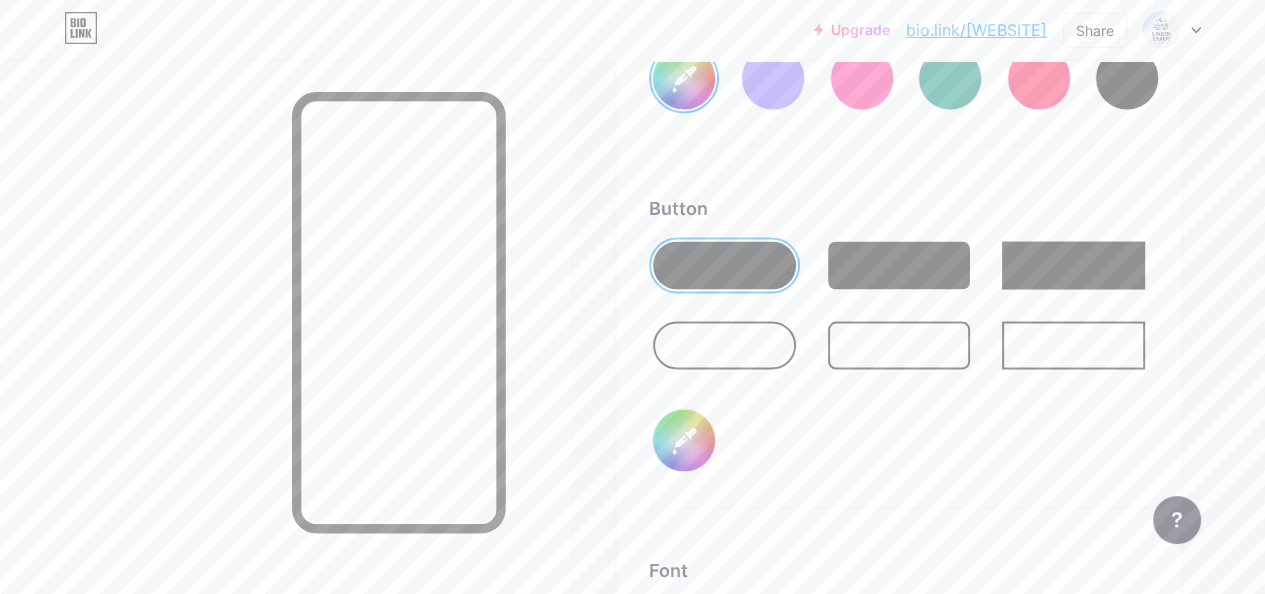 click at bounding box center (724, 345) 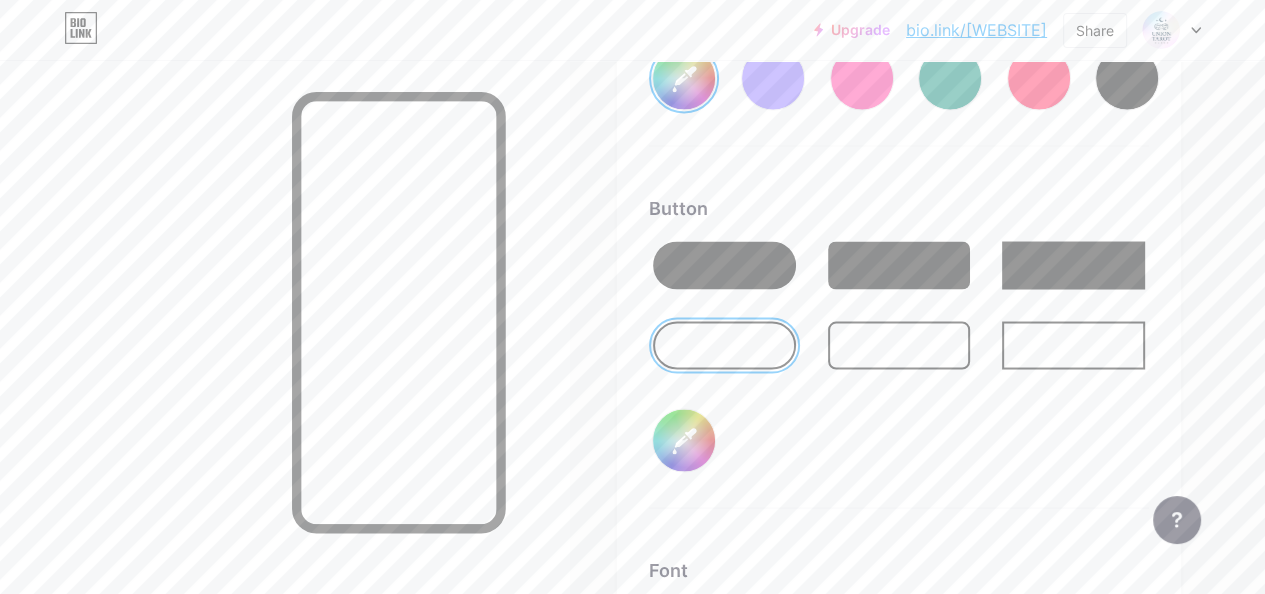 click on "#000000" at bounding box center (684, 440) 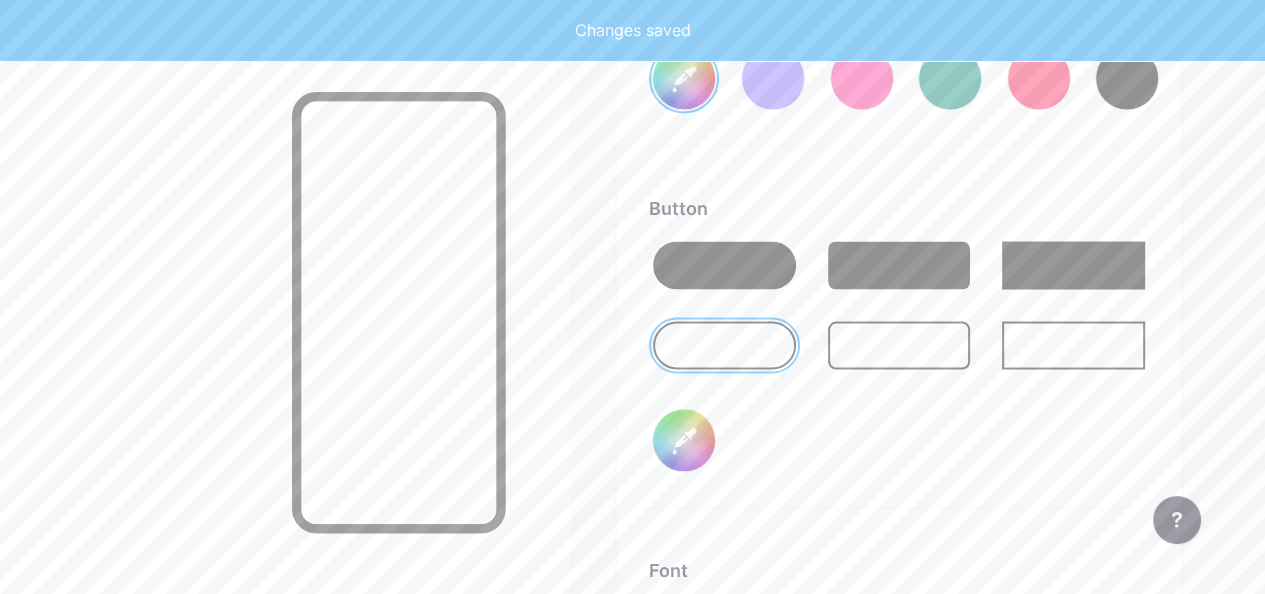 type on "#f8ebff" 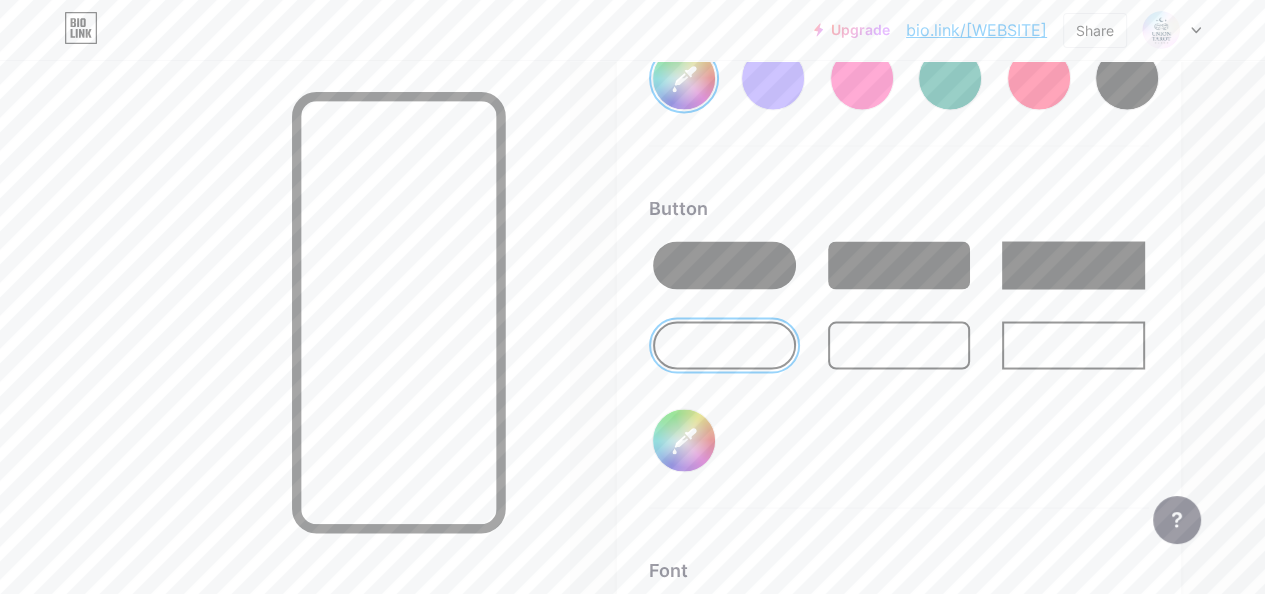type on "#ffffff" 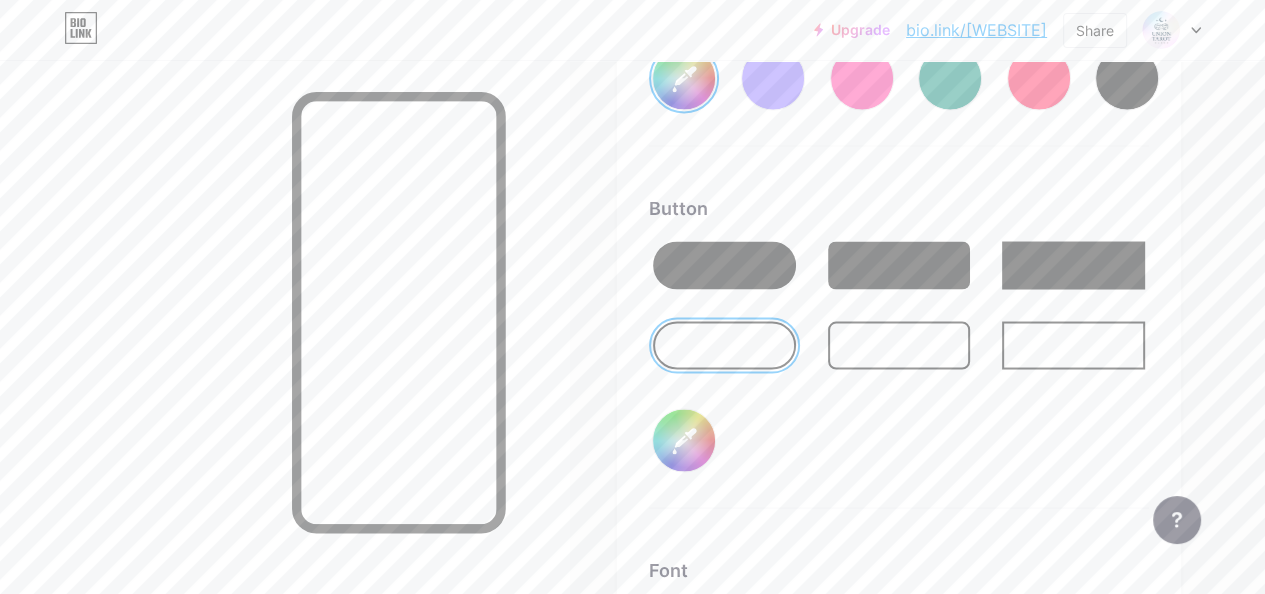click on "Button       #ffffff" at bounding box center [899, 351] 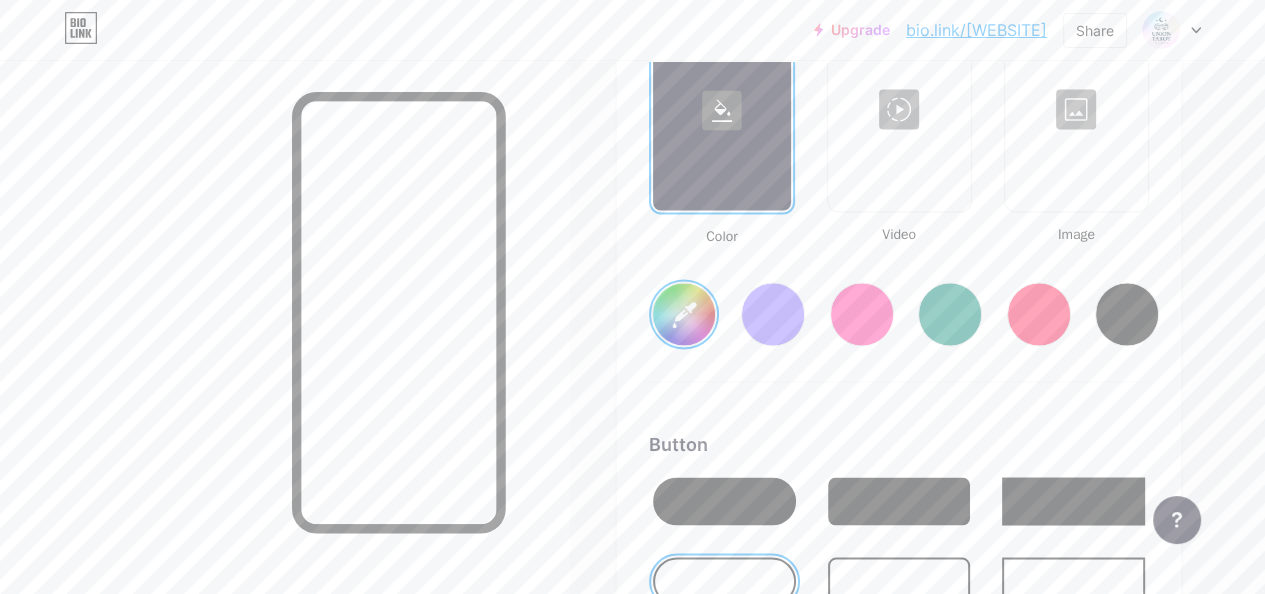 scroll, scrollTop: 3048, scrollLeft: 0, axis: vertical 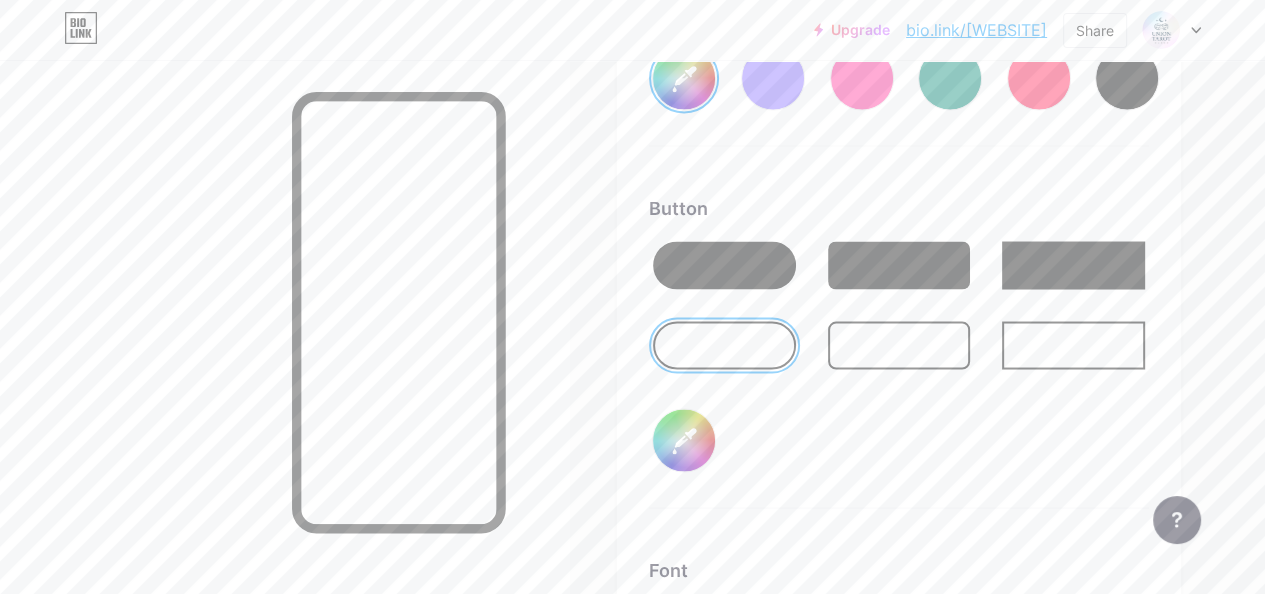 click at bounding box center [1073, 345] 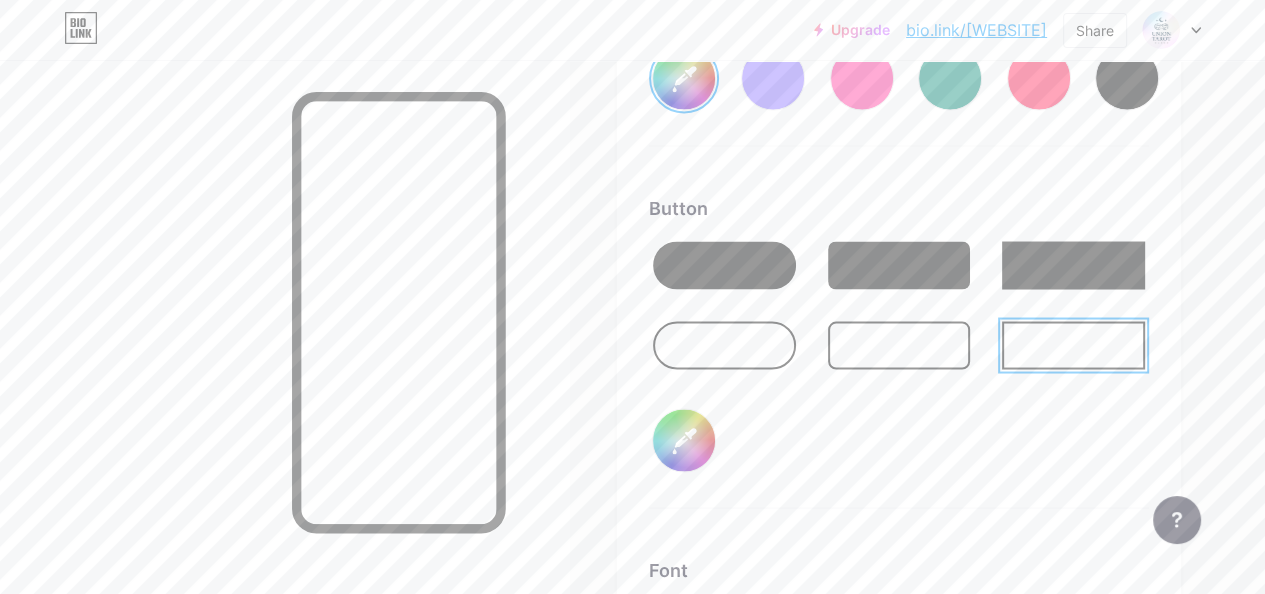 click at bounding box center (724, 345) 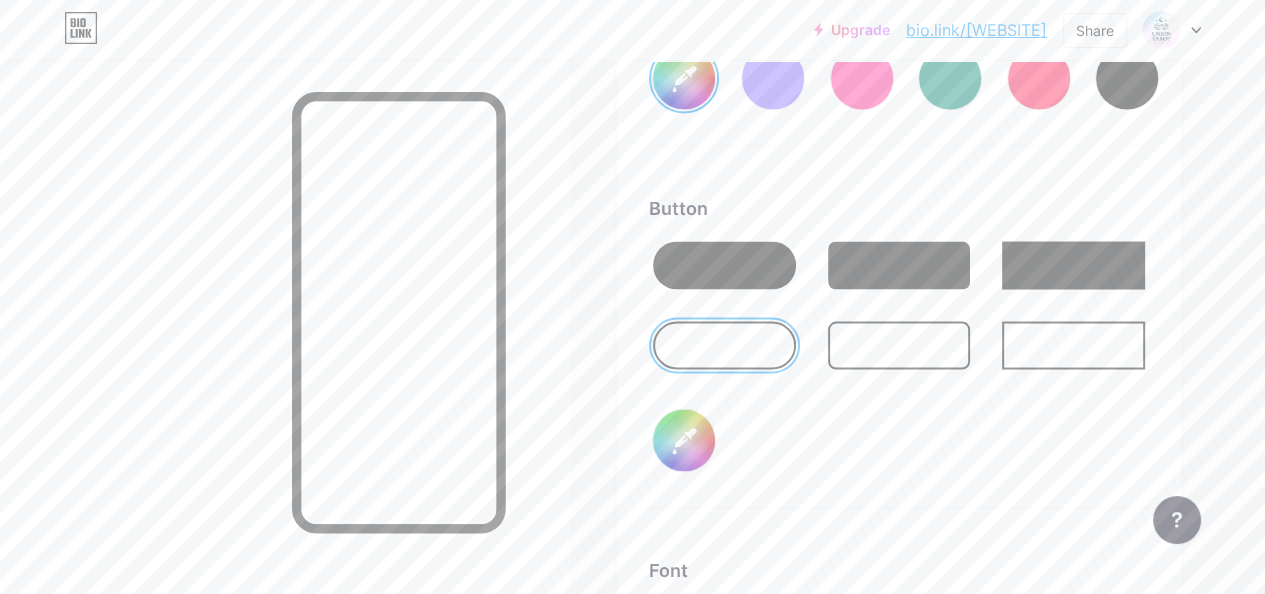 click at bounding box center [724, 265] 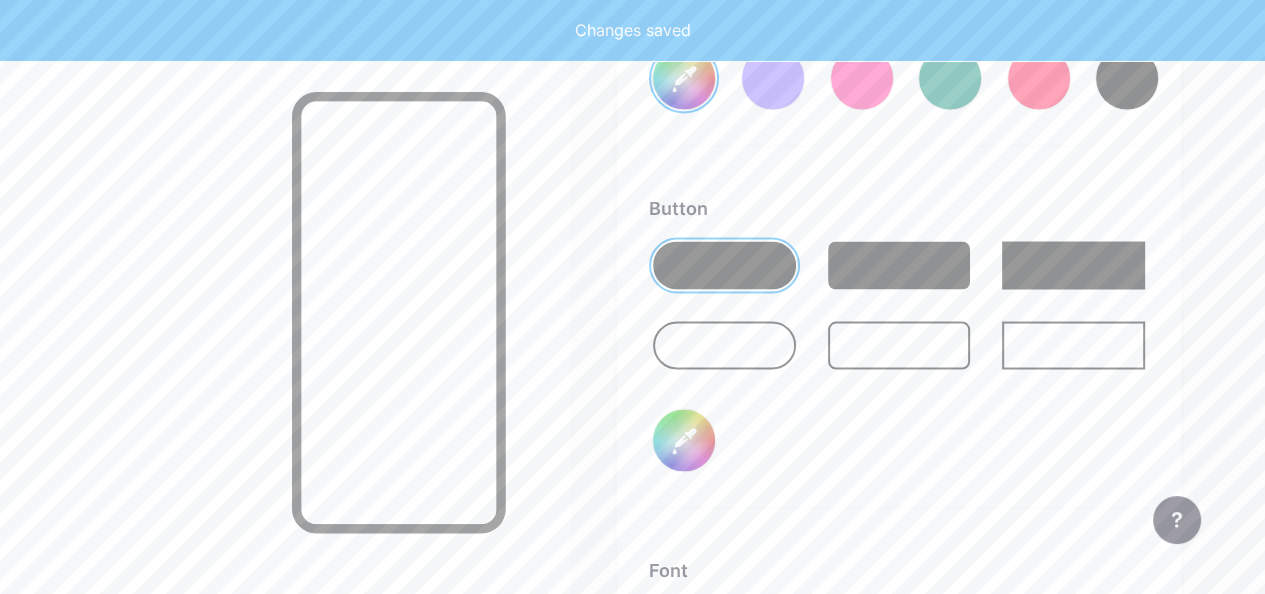 type on "#f8ebff" 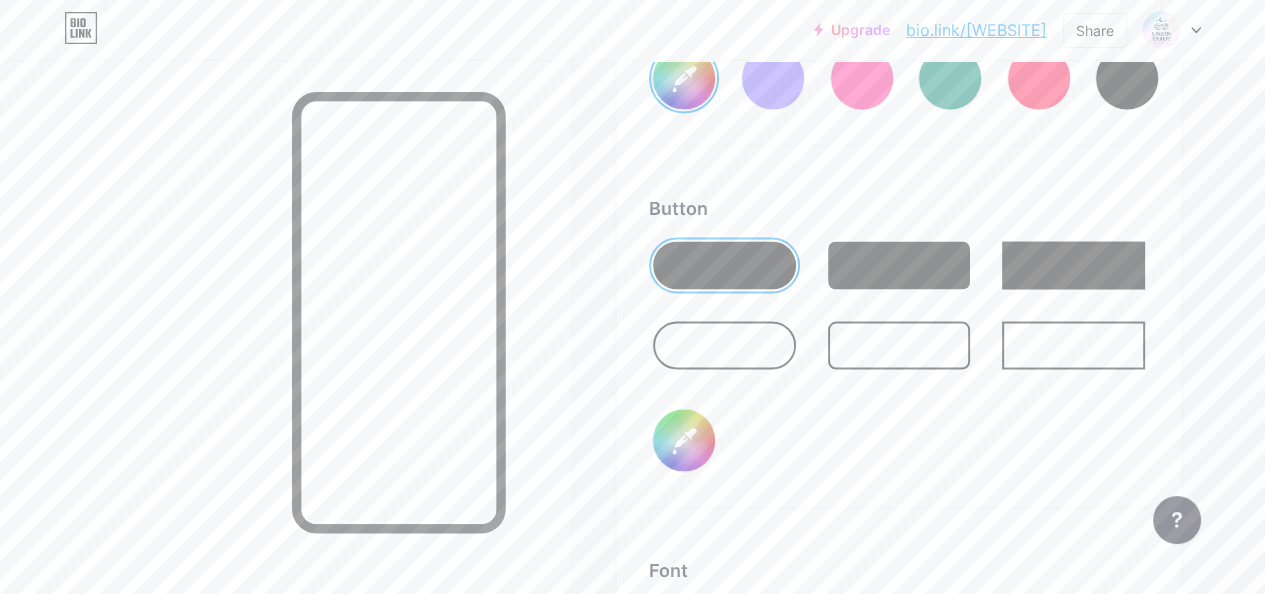 click on "Button       #ffffff" at bounding box center (899, 351) 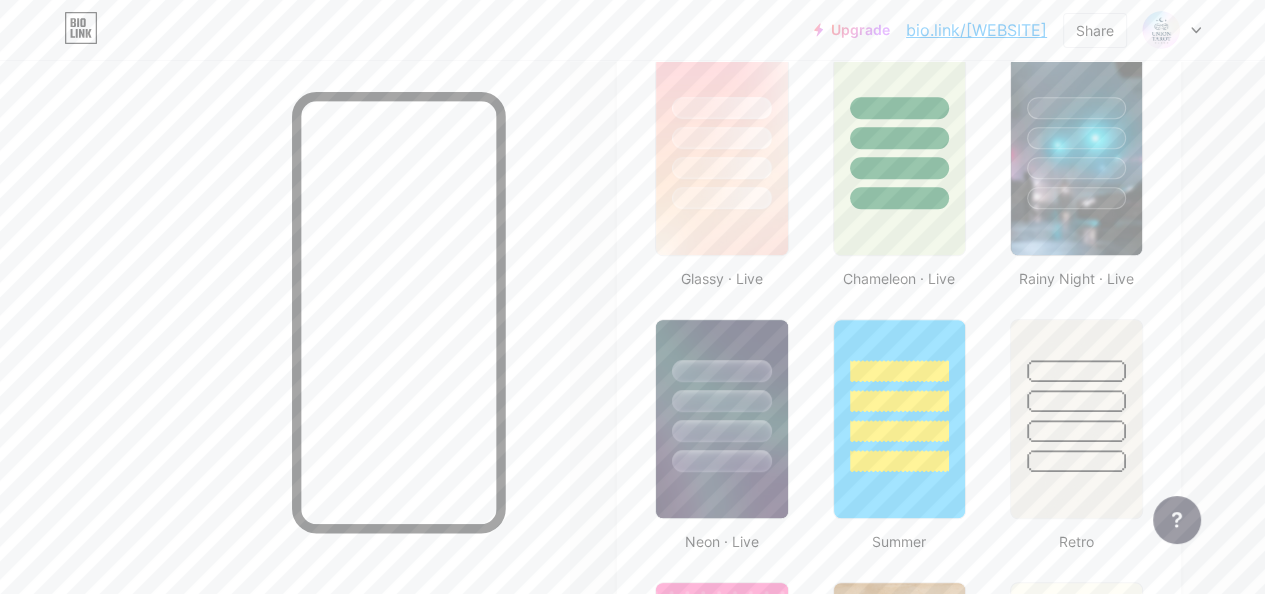 scroll, scrollTop: 848, scrollLeft: 0, axis: vertical 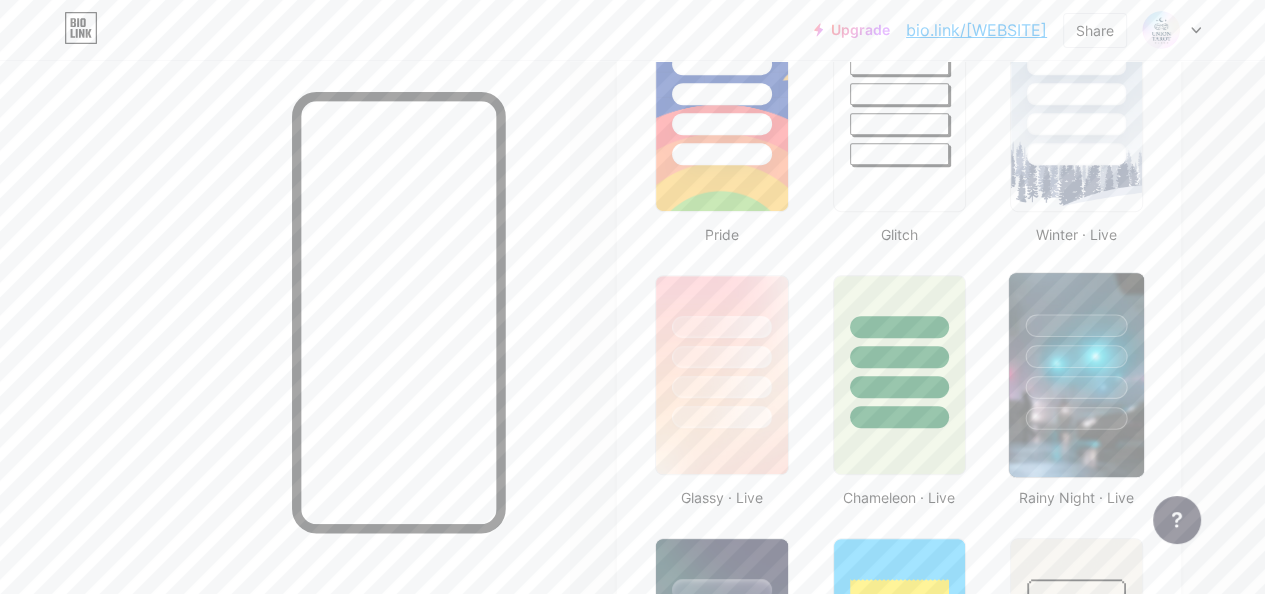 click at bounding box center (1076, 351) 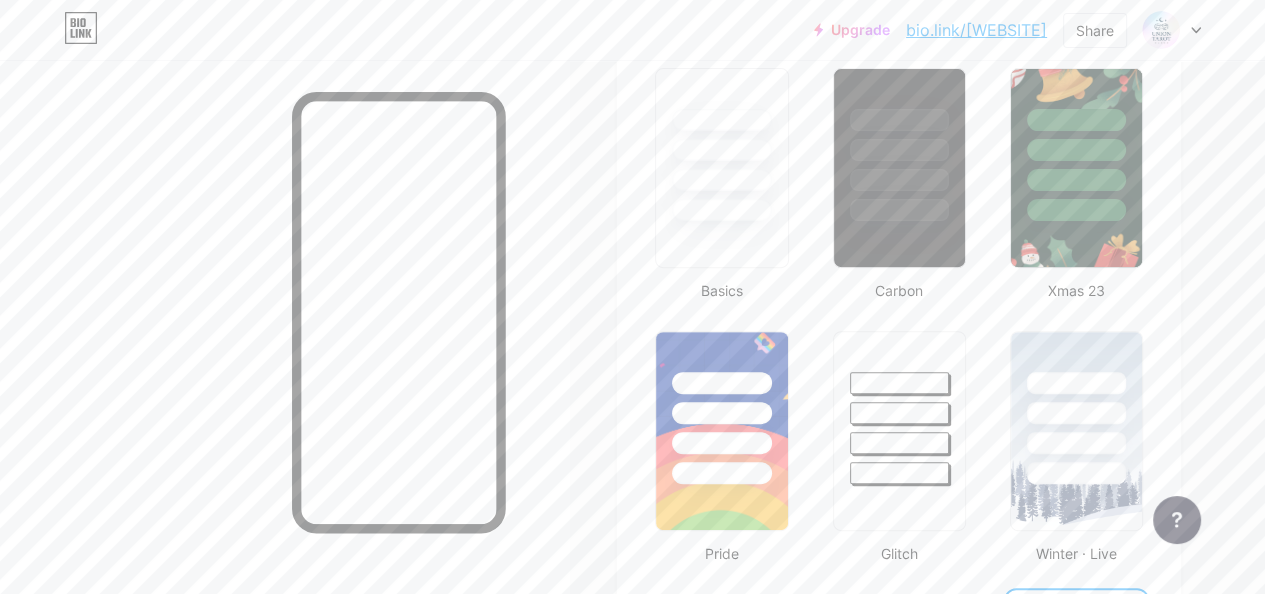 scroll, scrollTop: 348, scrollLeft: 0, axis: vertical 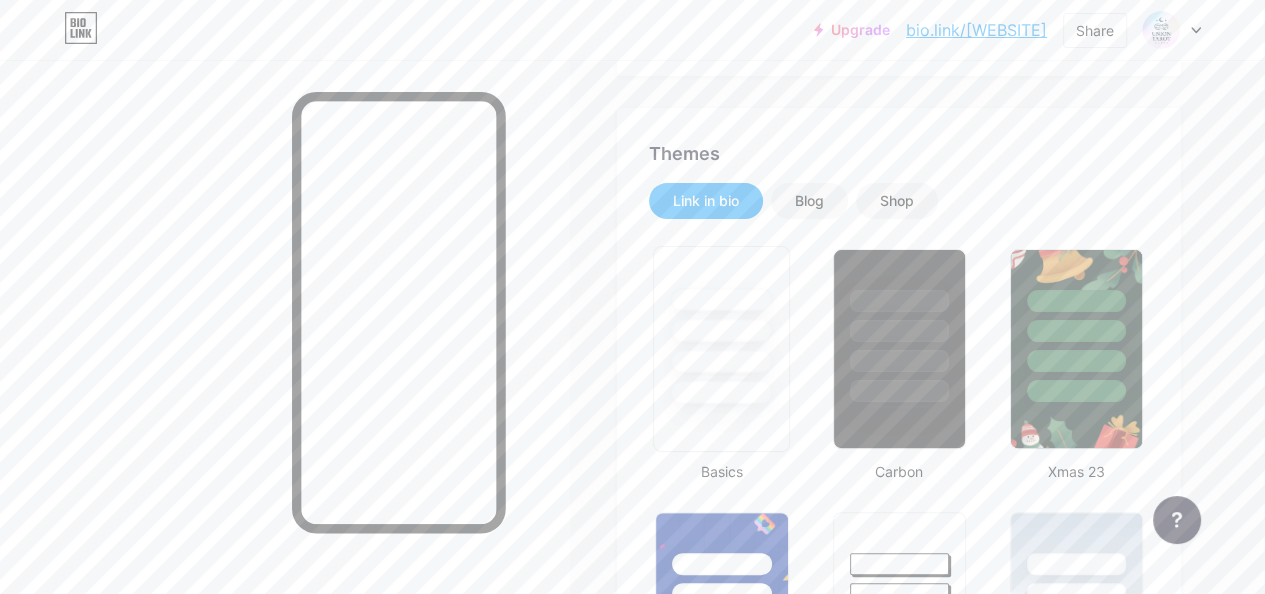 click at bounding box center [722, 330] 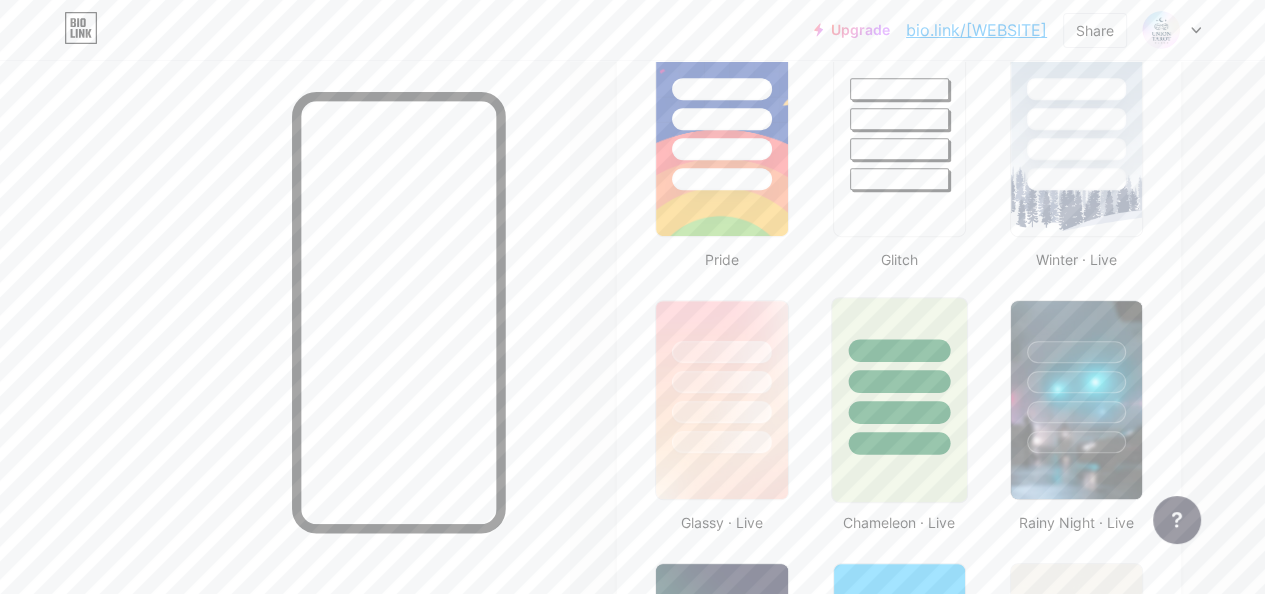 scroll, scrollTop: 848, scrollLeft: 0, axis: vertical 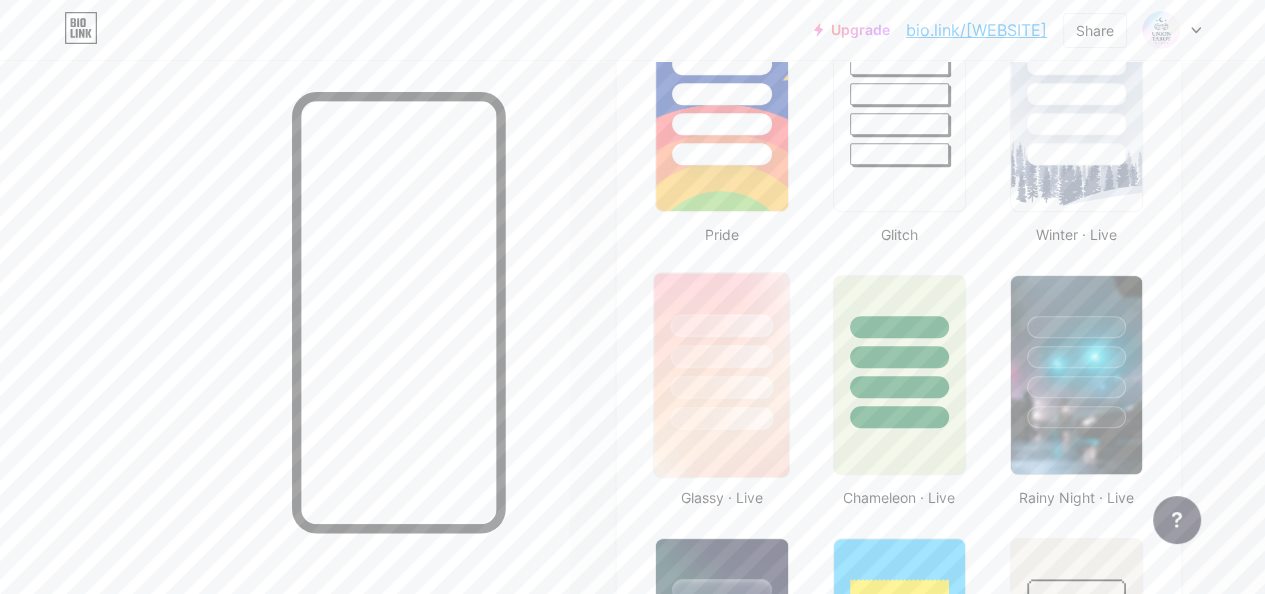 click at bounding box center [722, 356] 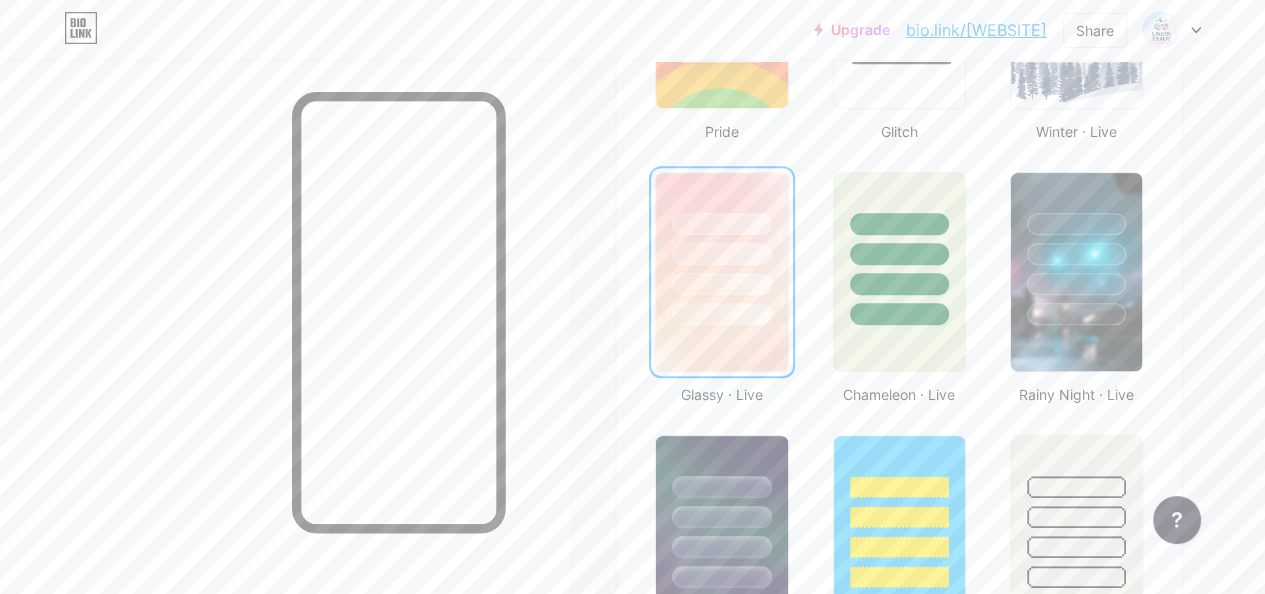 scroll, scrollTop: 1048, scrollLeft: 0, axis: vertical 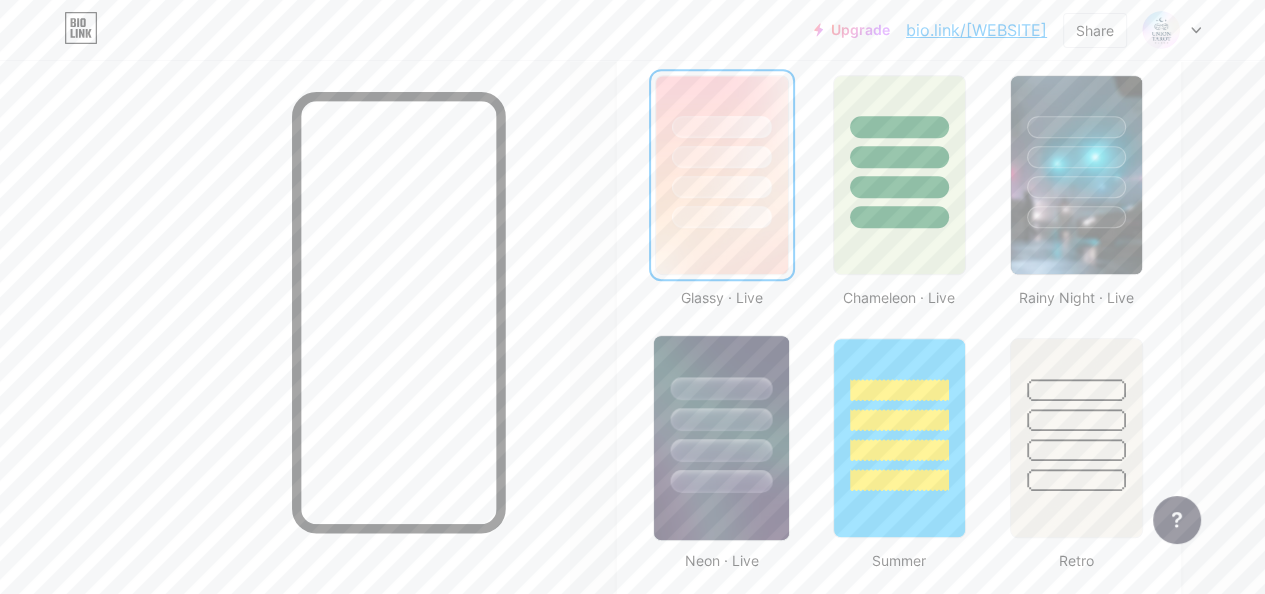 click at bounding box center (722, 388) 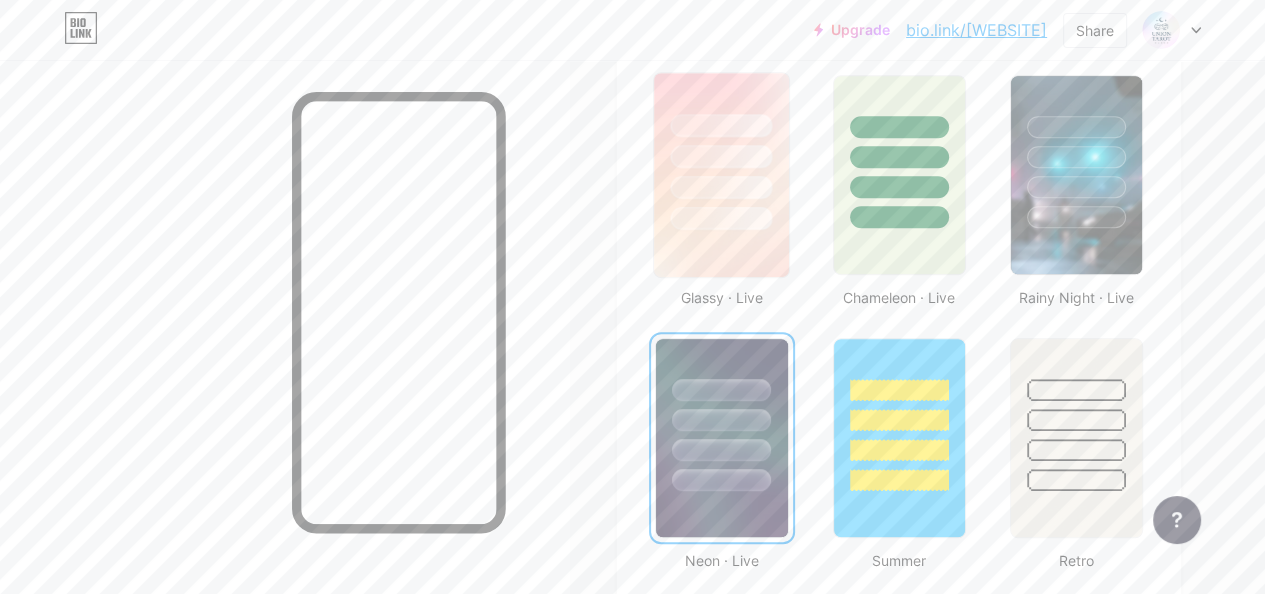 click at bounding box center [721, 151] 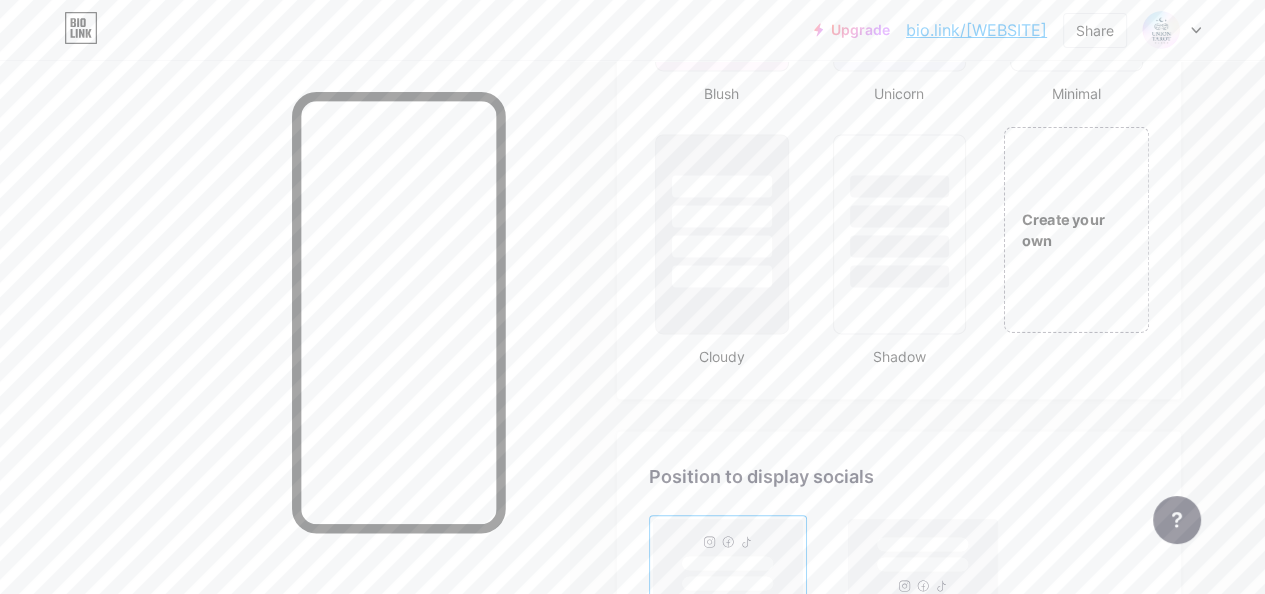 scroll, scrollTop: 2296, scrollLeft: 0, axis: vertical 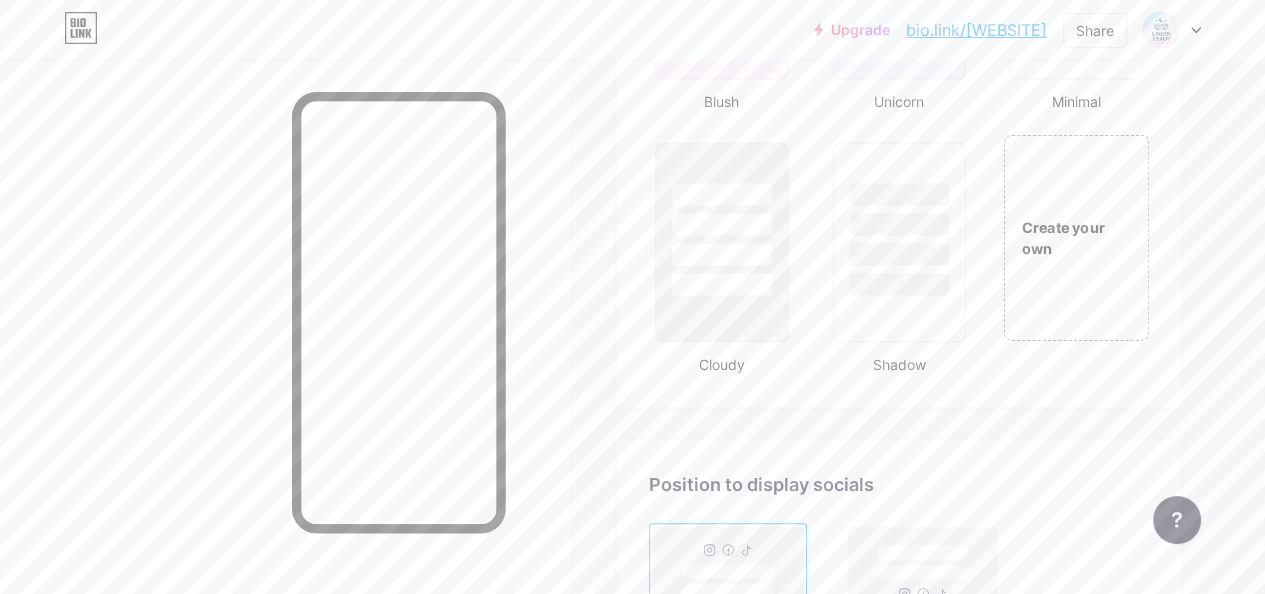 click on "Create your own" at bounding box center [1076, 237] 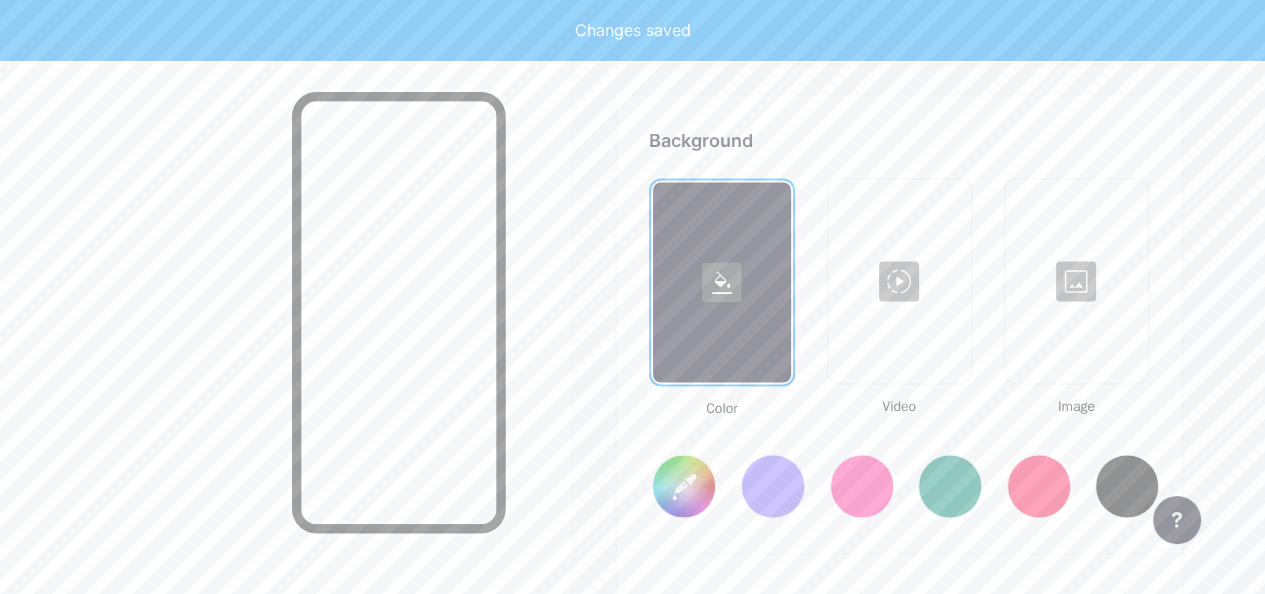 scroll, scrollTop: 2648, scrollLeft: 0, axis: vertical 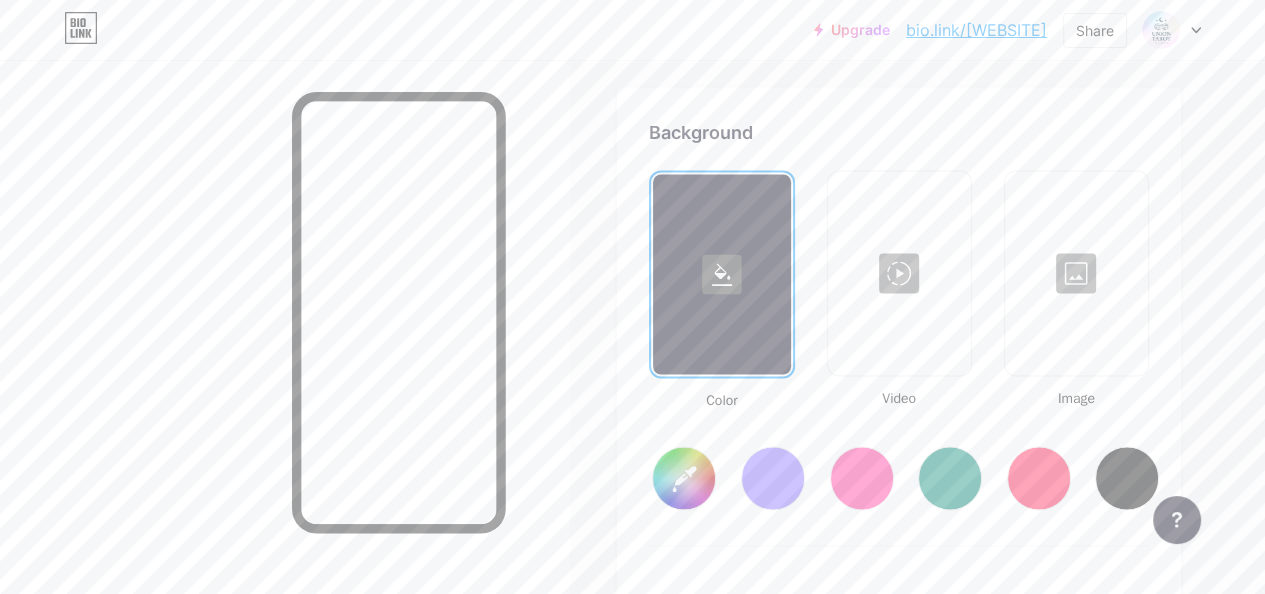 type on "#ffffff" 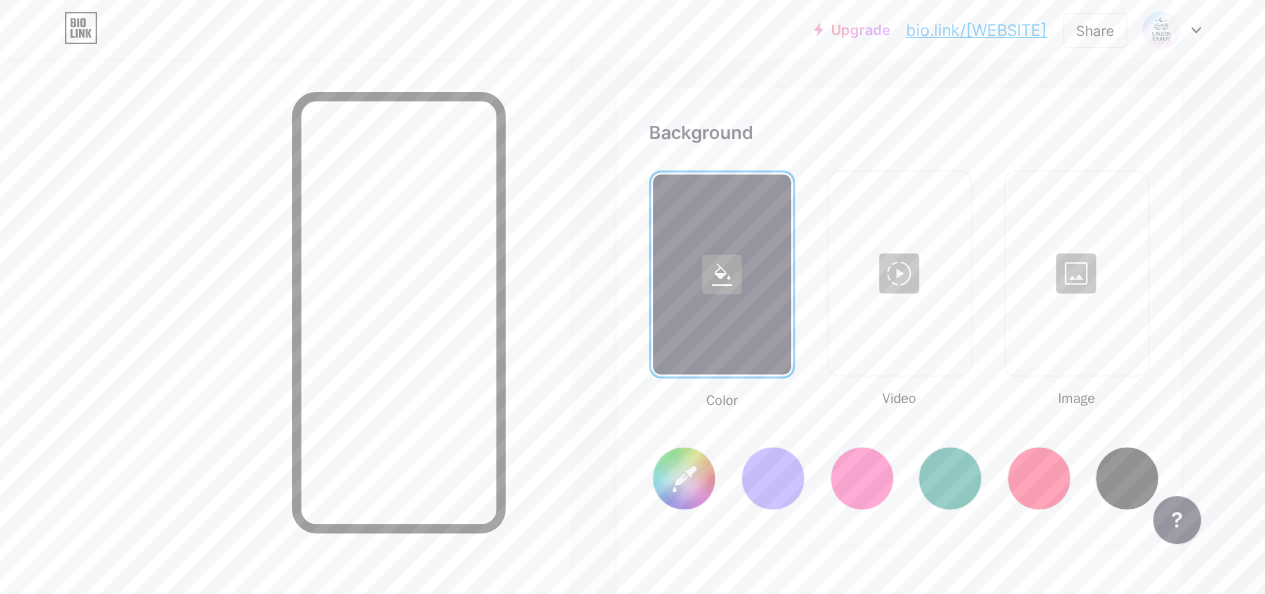 type on "#000000" 